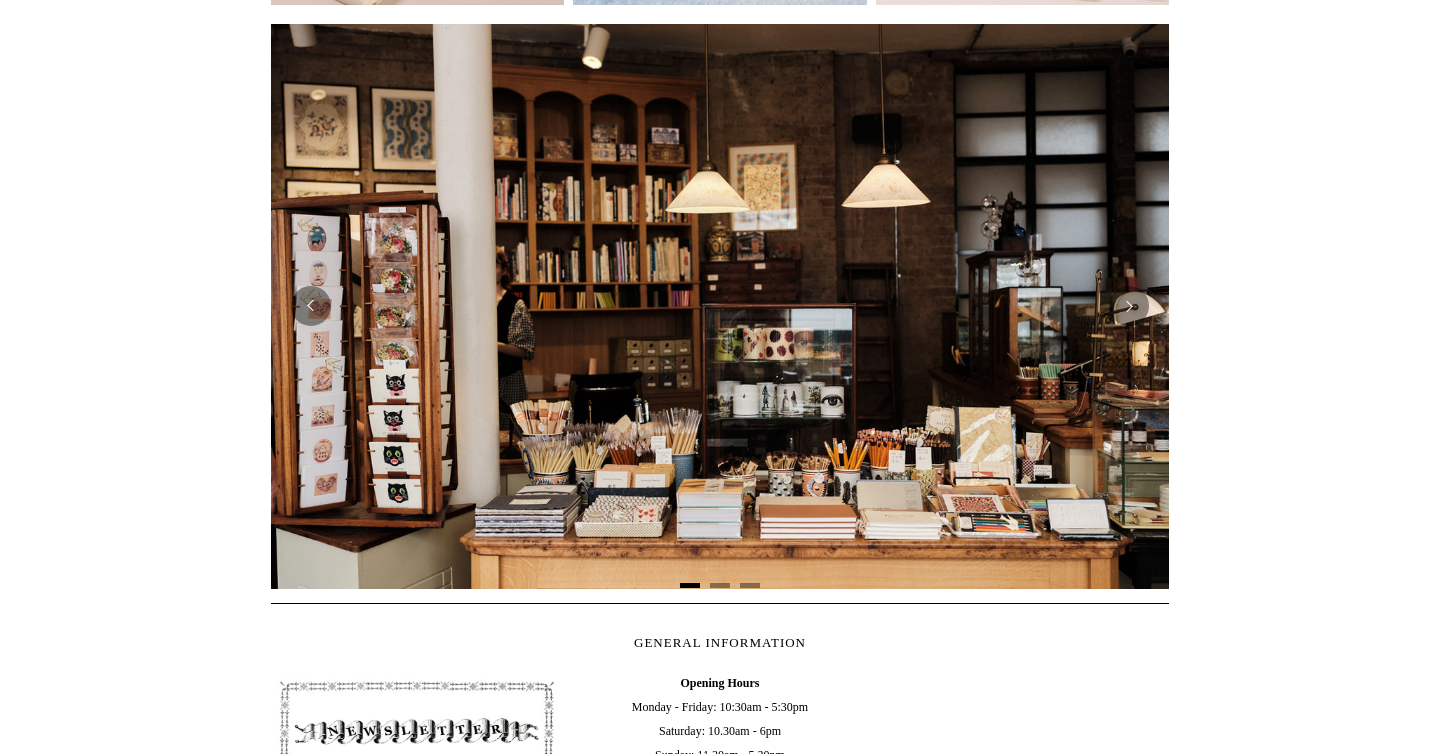 scroll, scrollTop: 90, scrollLeft: 0, axis: vertical 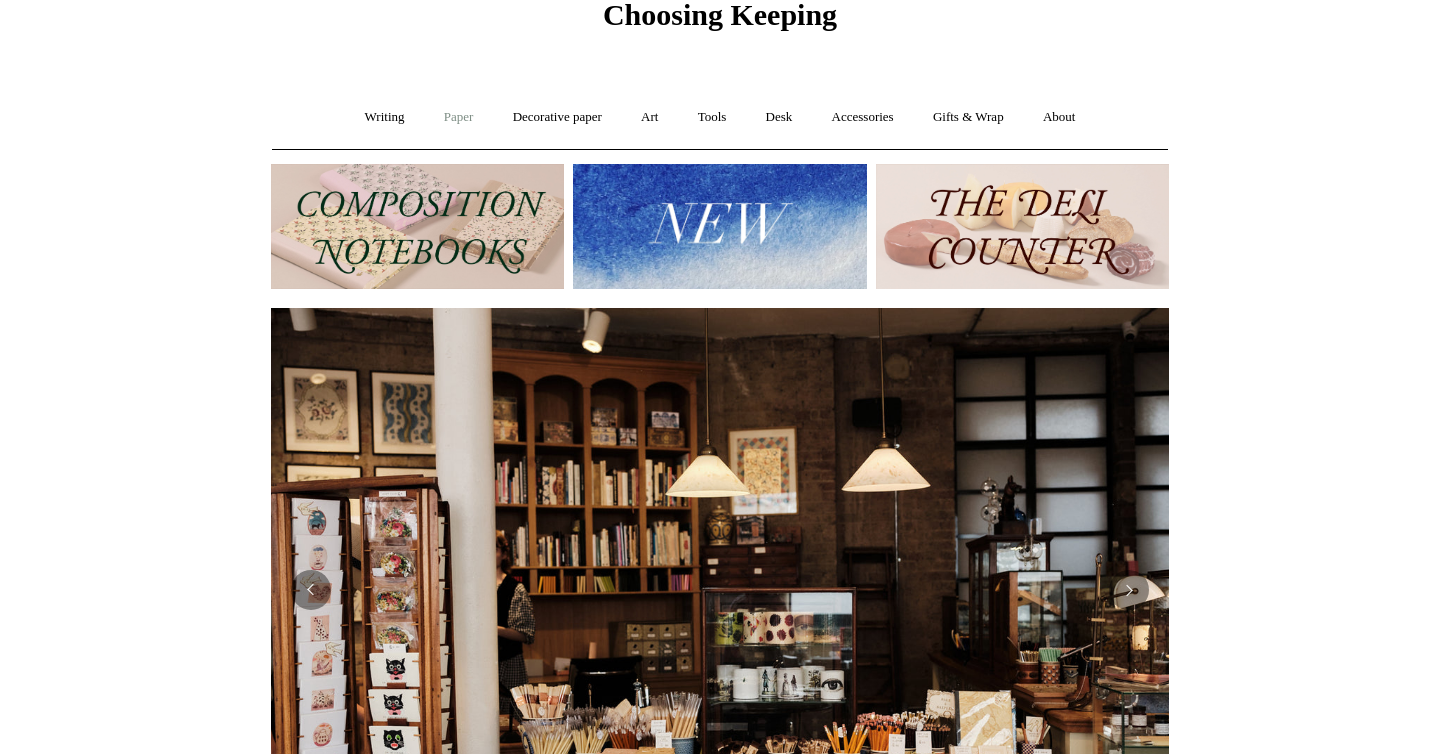 click on "Paper +" at bounding box center (459, 117) 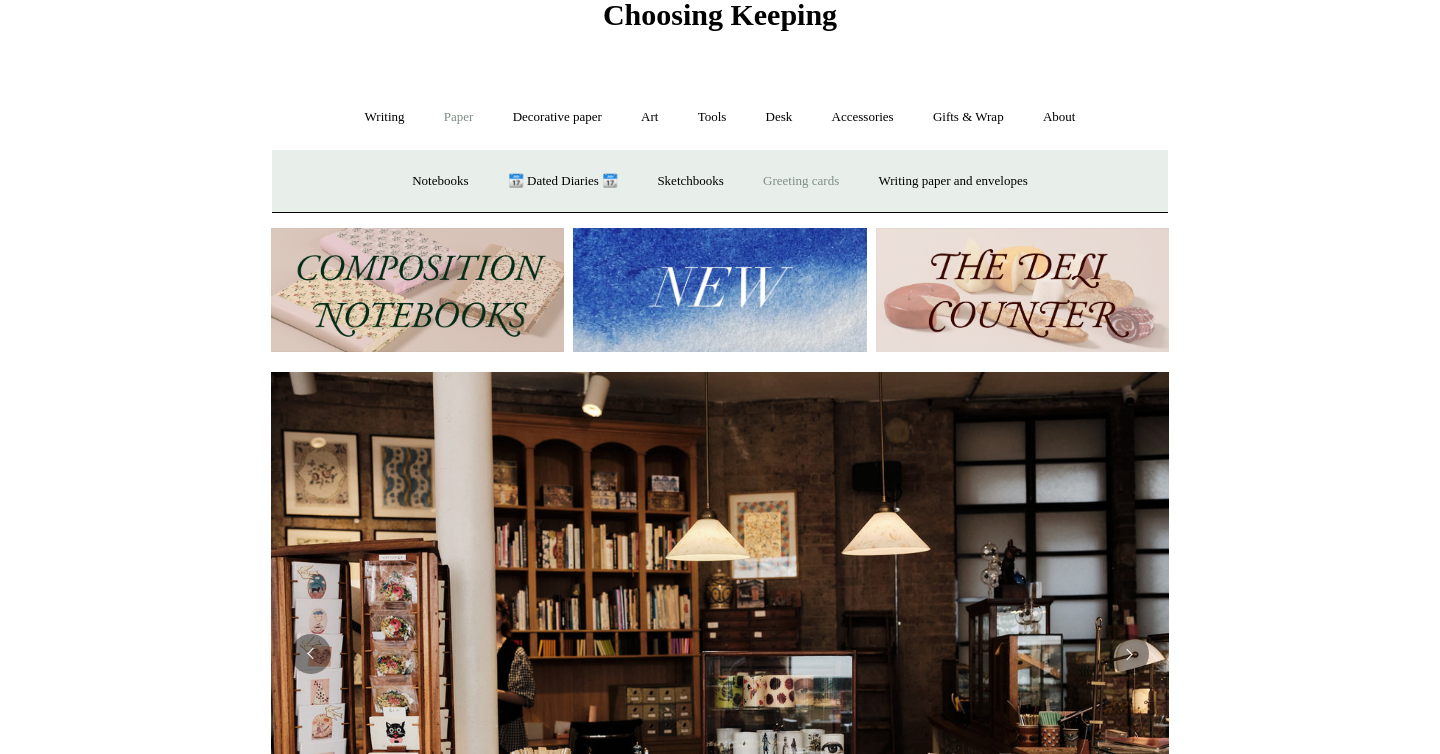 click on "Greeting cards +" at bounding box center [801, 181] 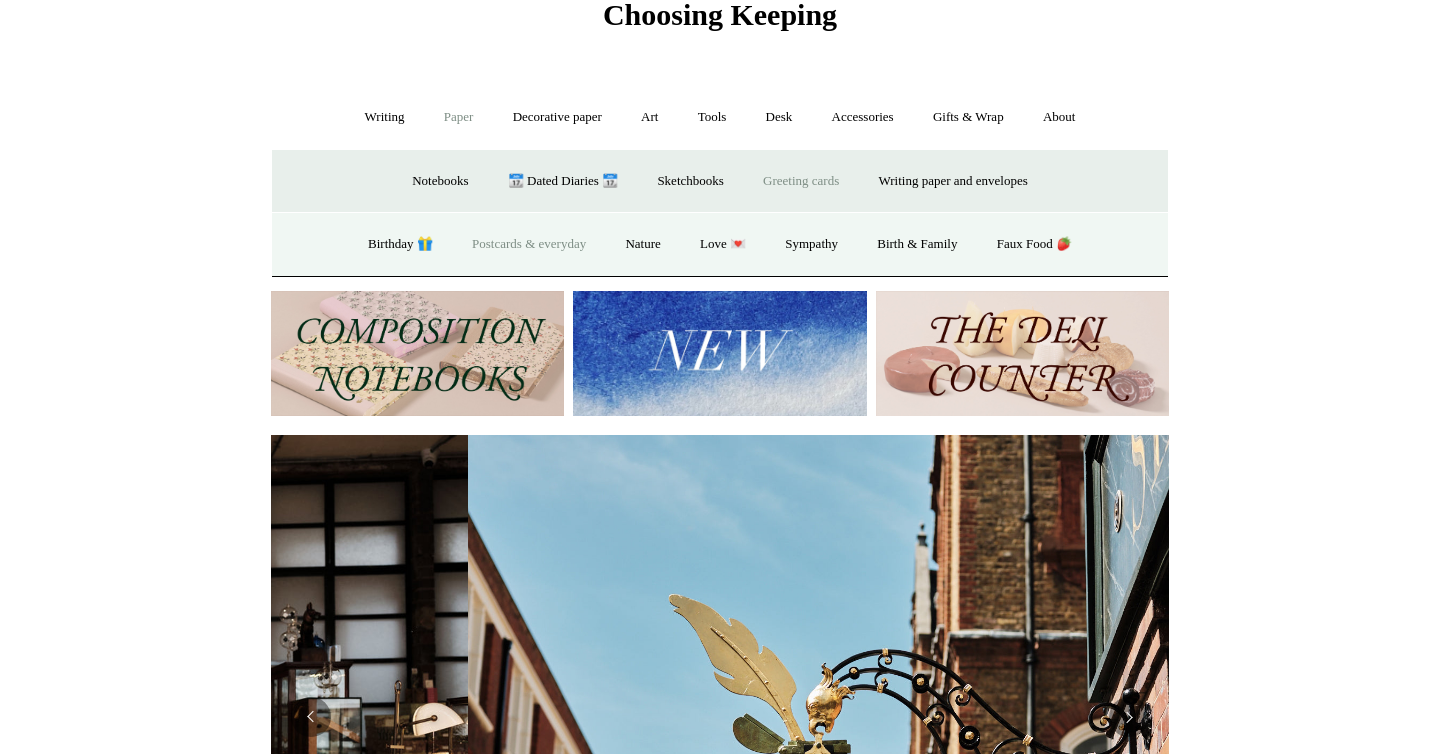 click on "Postcards & everyday" at bounding box center [529, 244] 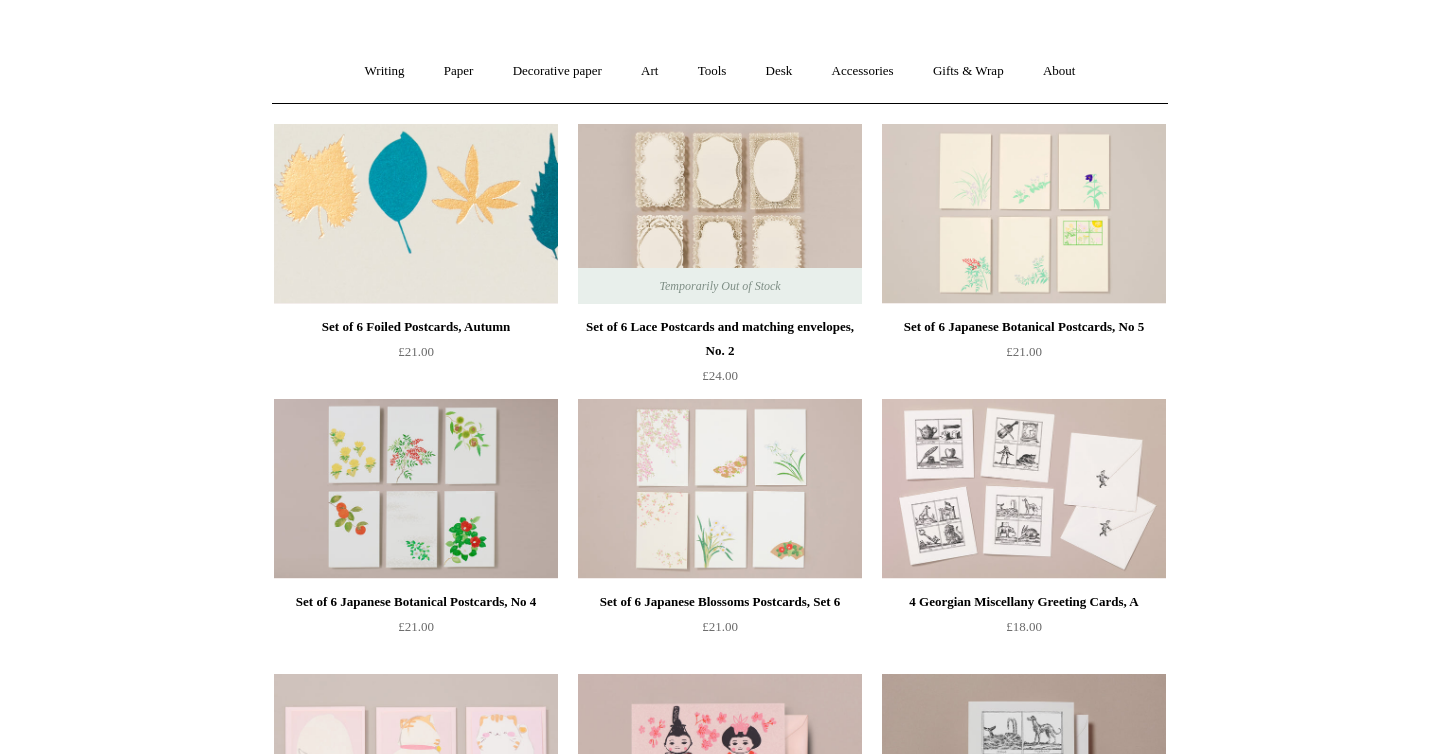 scroll, scrollTop: 113, scrollLeft: 0, axis: vertical 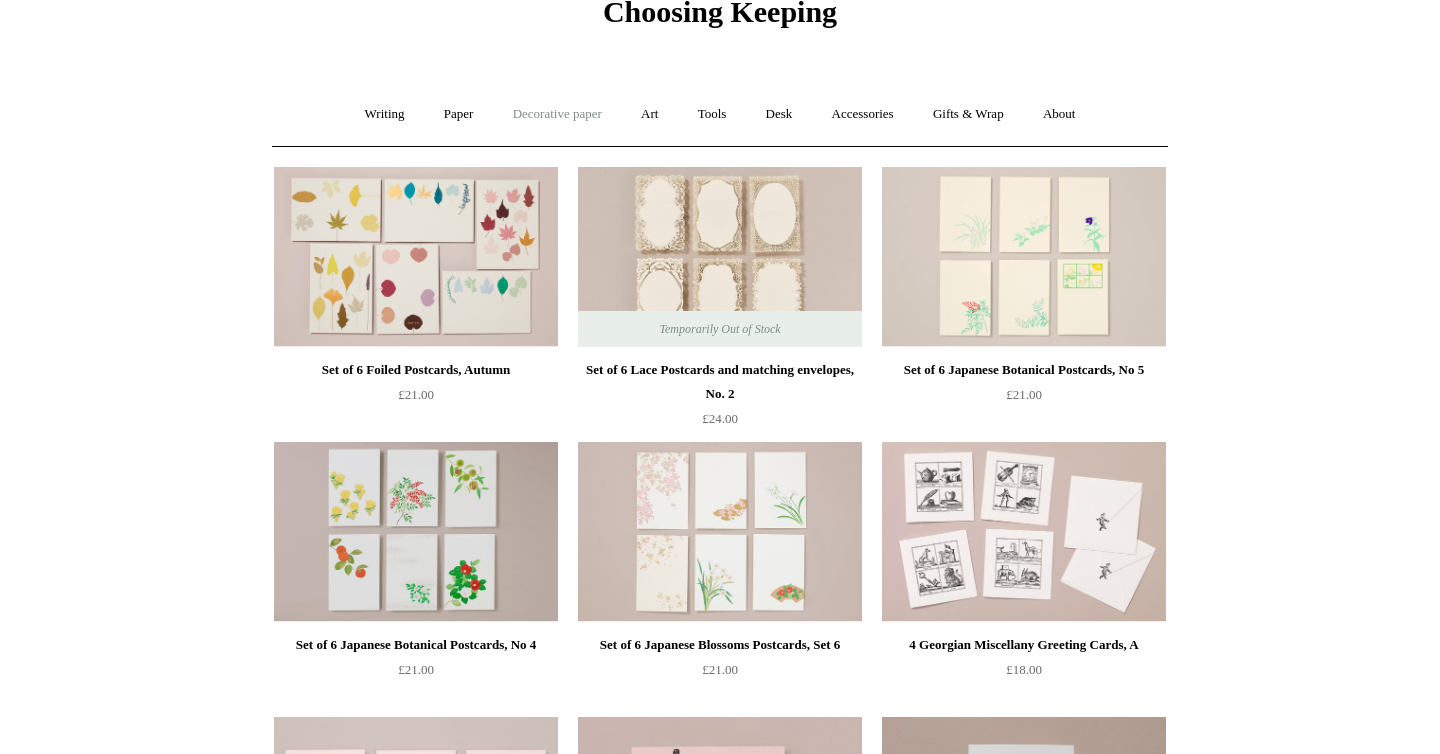 click on "Decorative paper +" at bounding box center (557, 114) 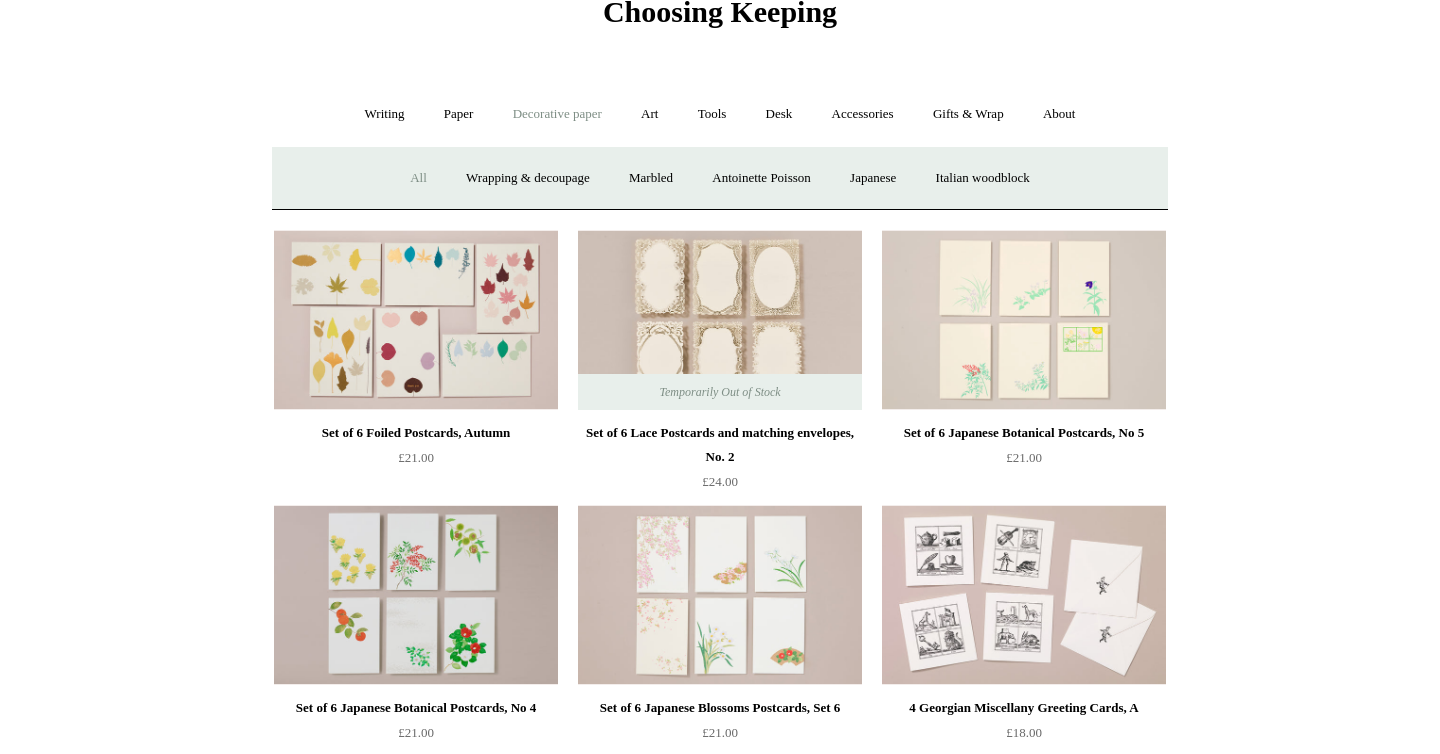 click on "All" at bounding box center [418, 178] 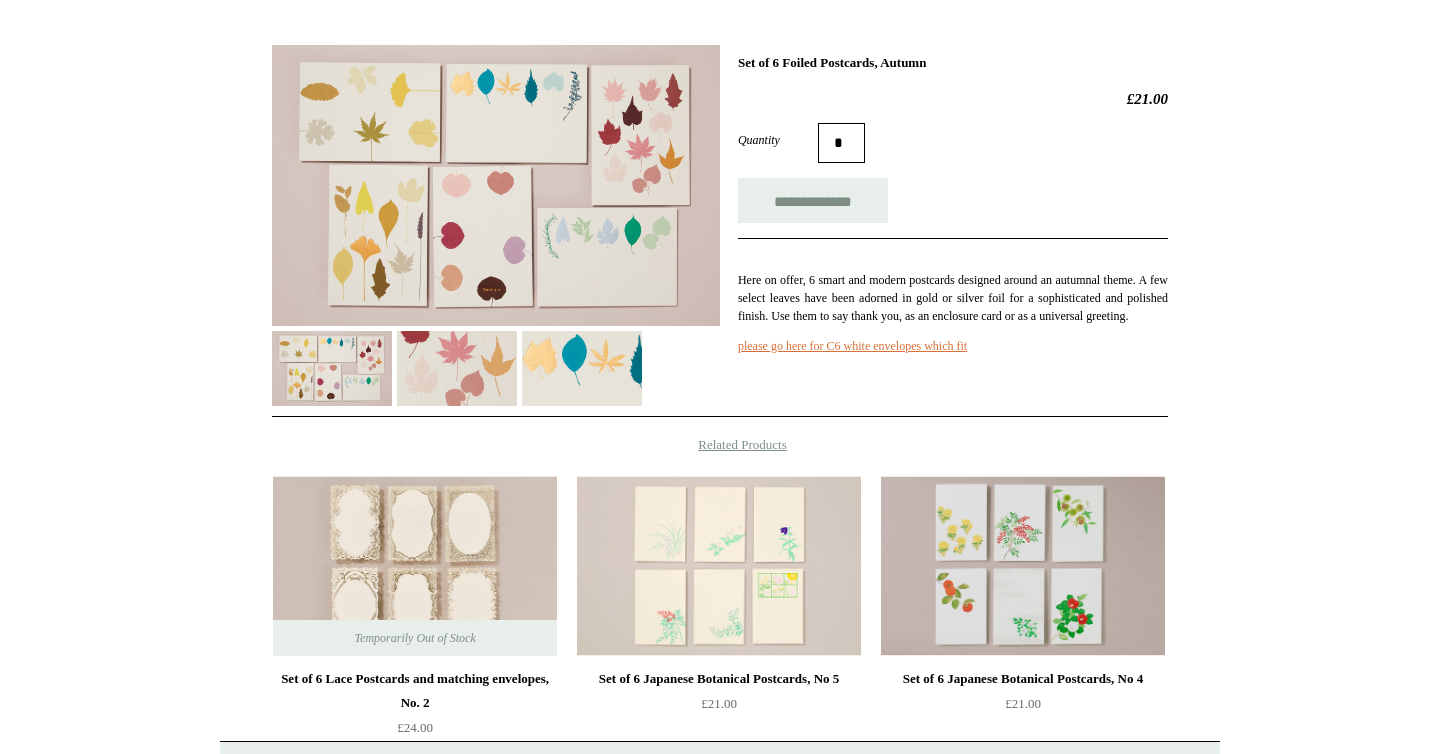 scroll, scrollTop: 544, scrollLeft: 0, axis: vertical 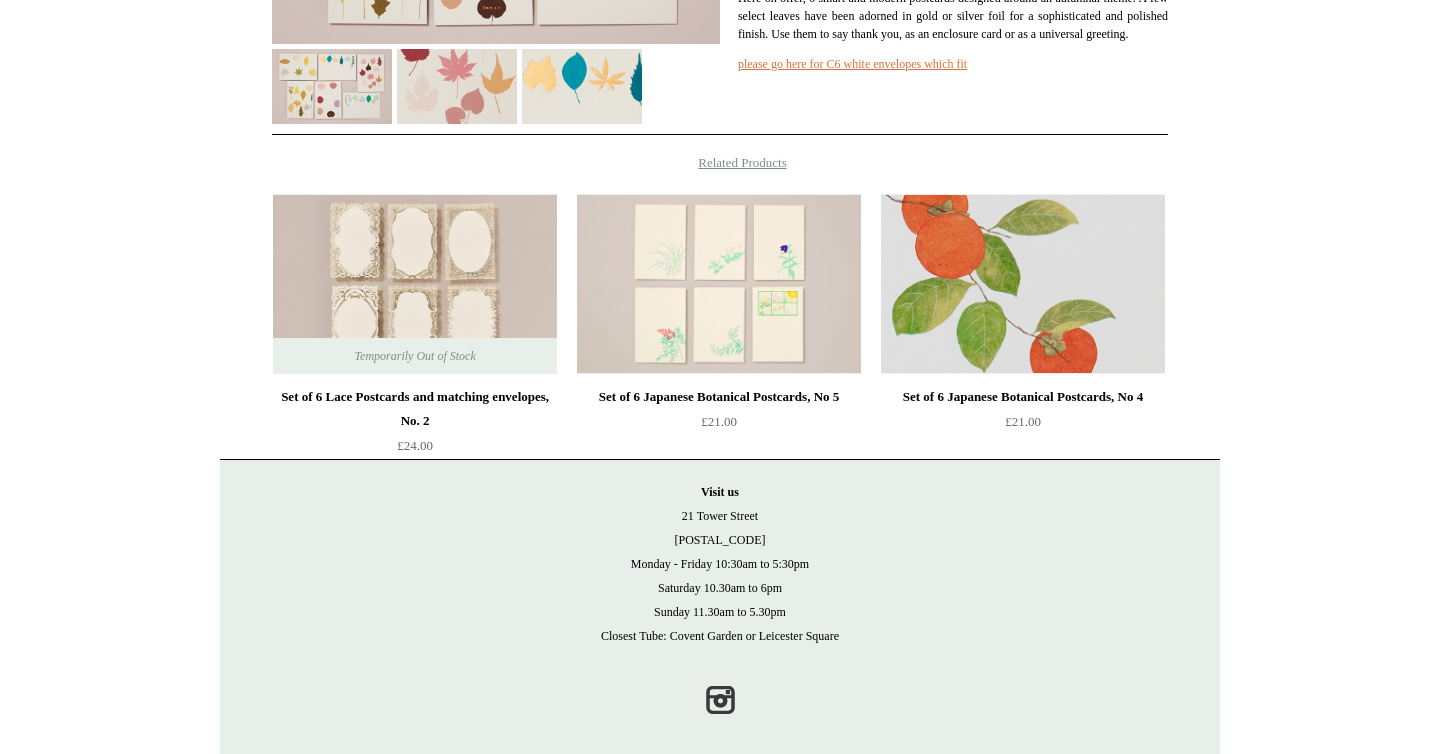 click at bounding box center [1023, 284] 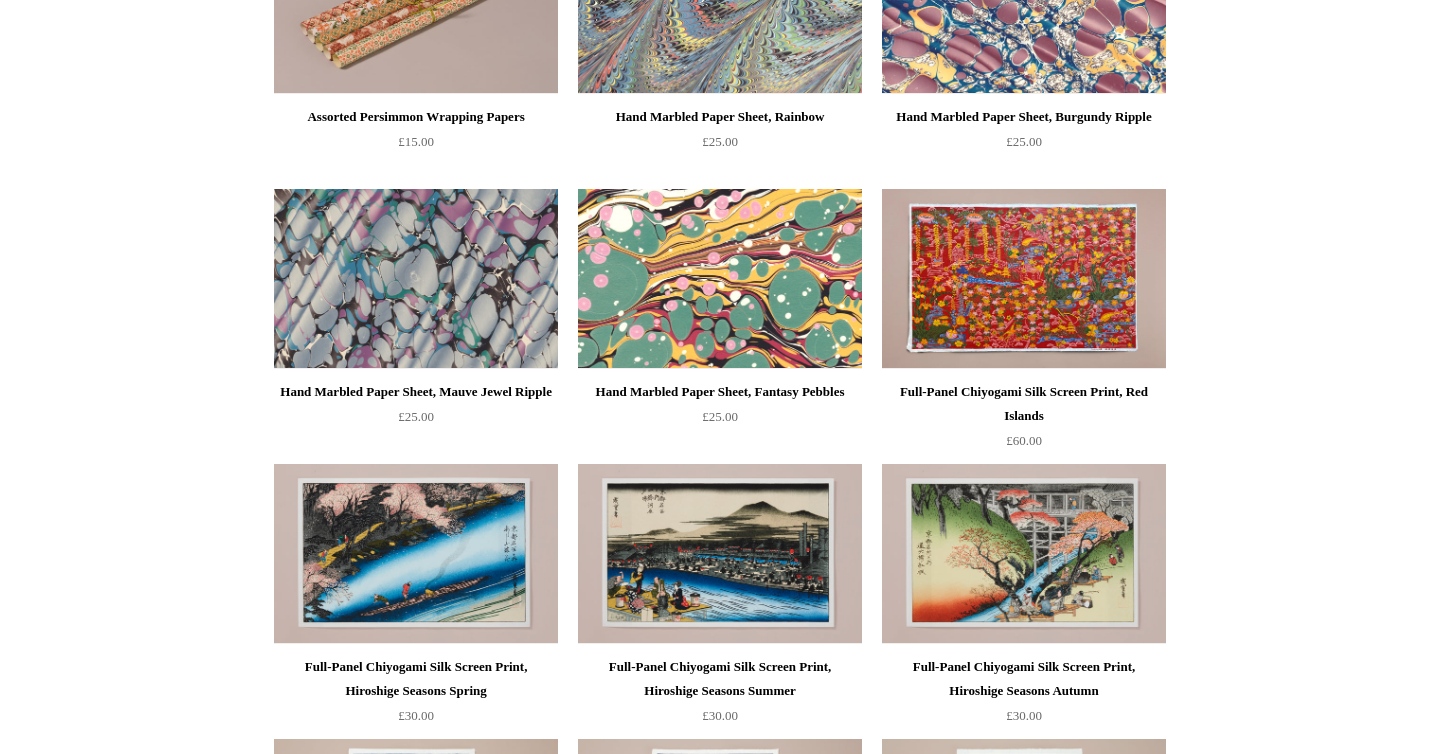 scroll, scrollTop: 2986, scrollLeft: 0, axis: vertical 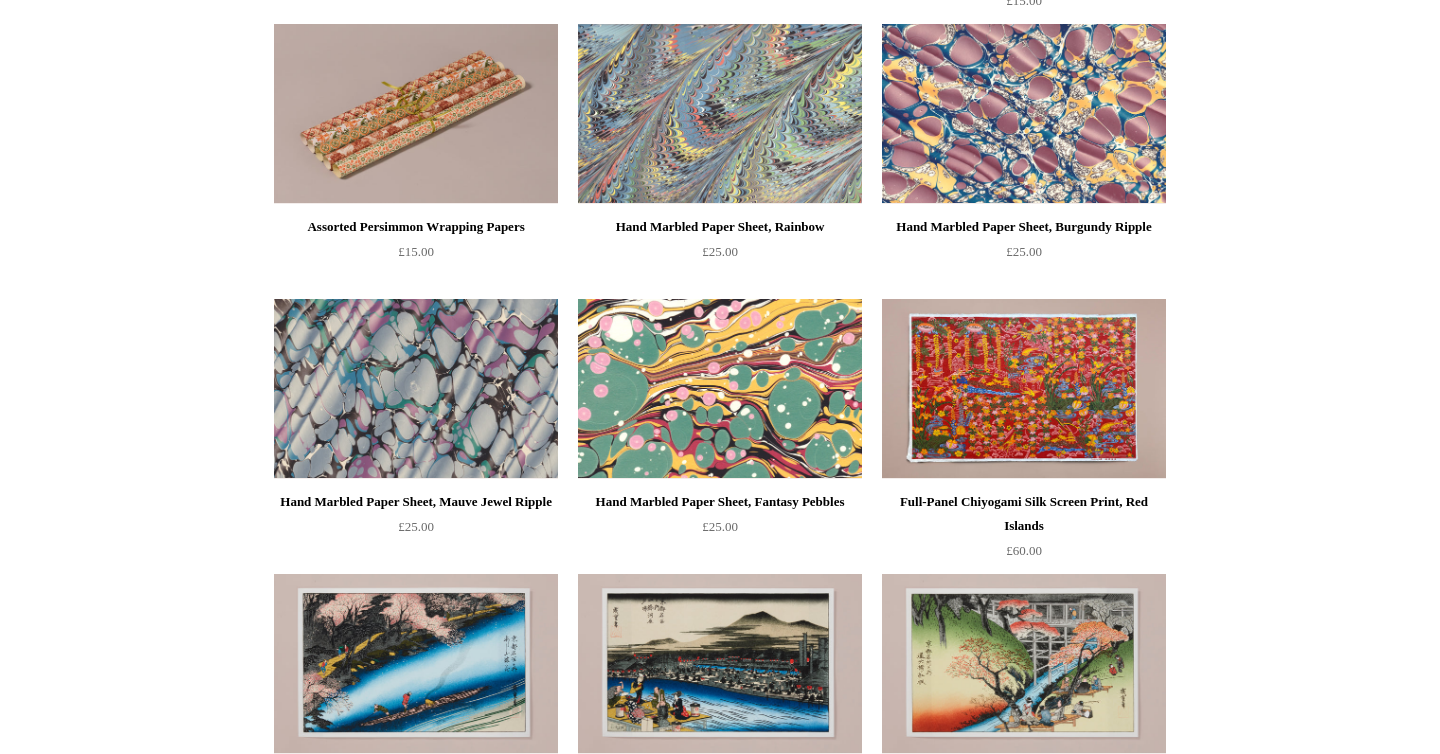 click at bounding box center [720, 389] 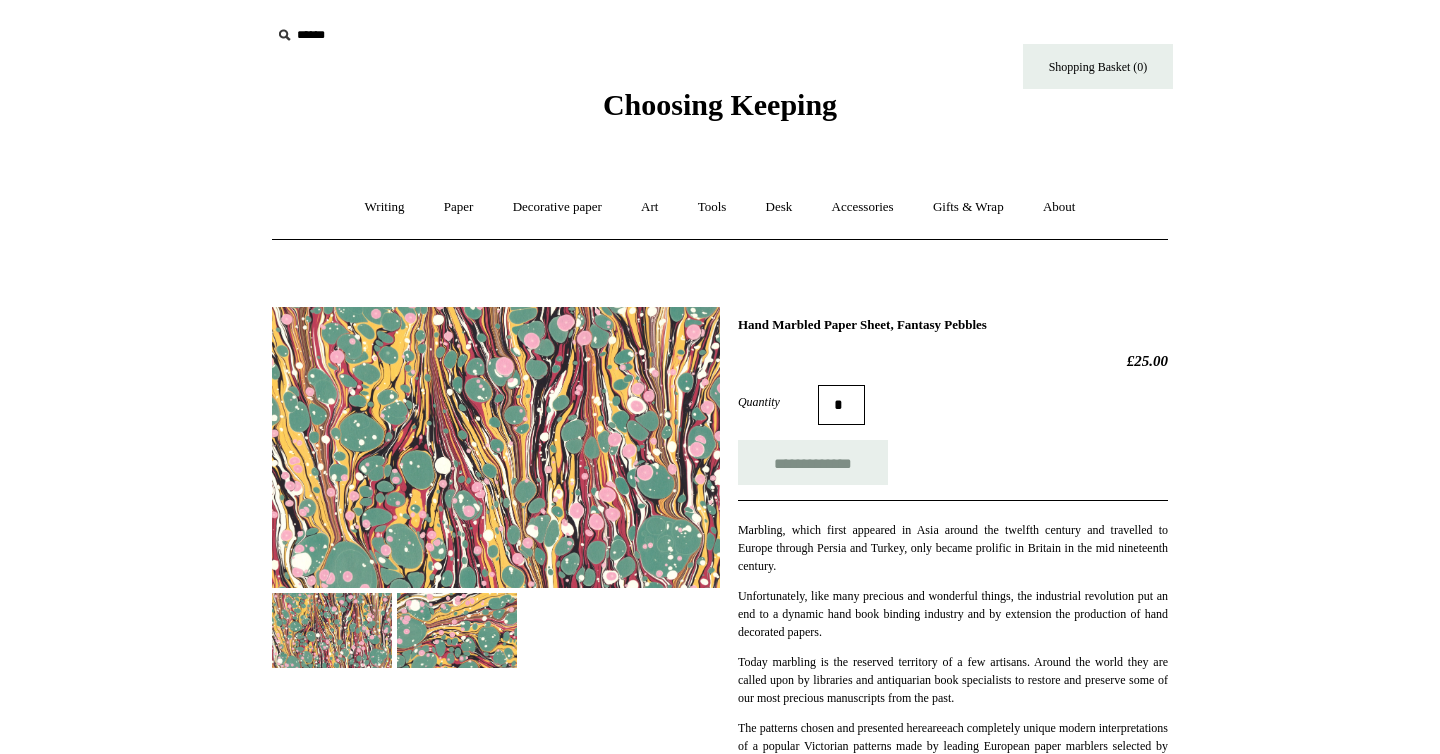 scroll, scrollTop: 0, scrollLeft: 0, axis: both 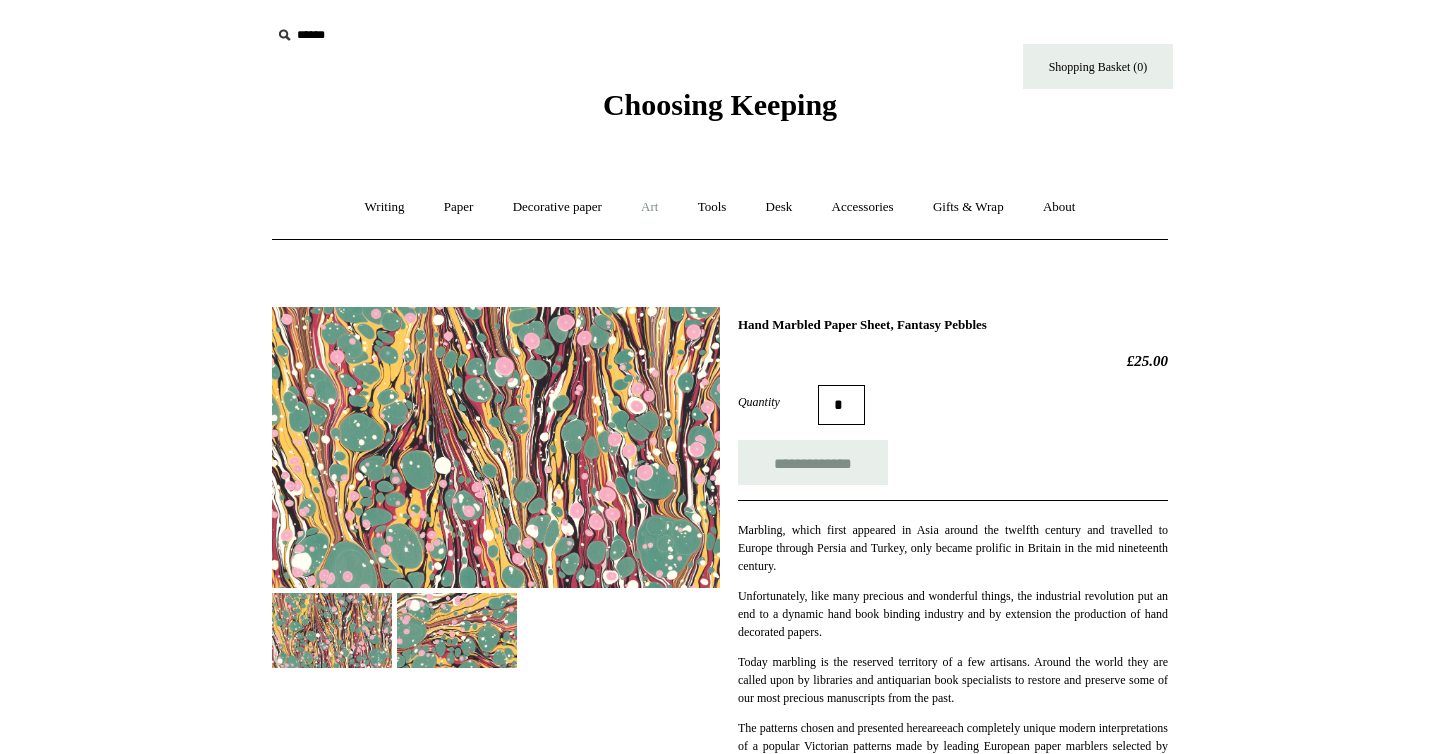 click on "Art +" at bounding box center (649, 207) 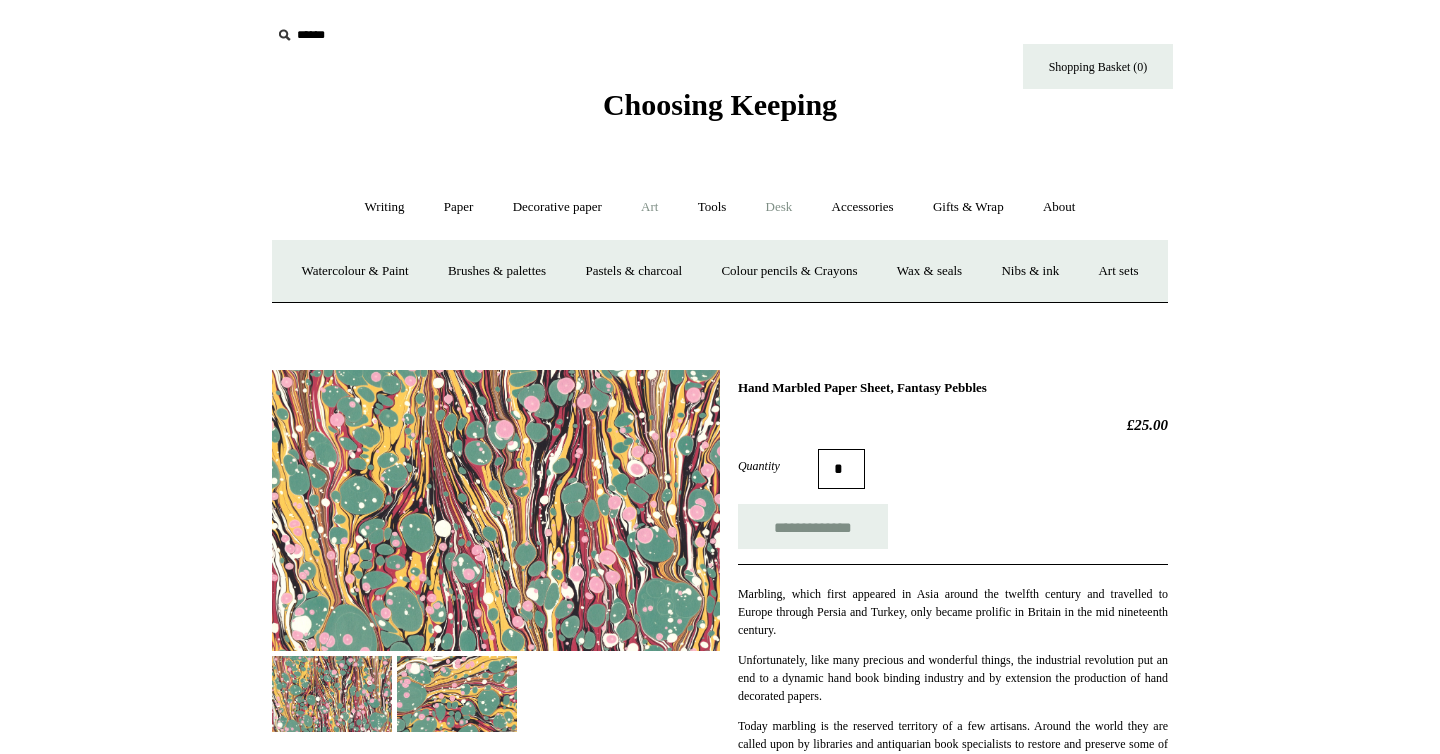 click on "Desk +" at bounding box center (779, 207) 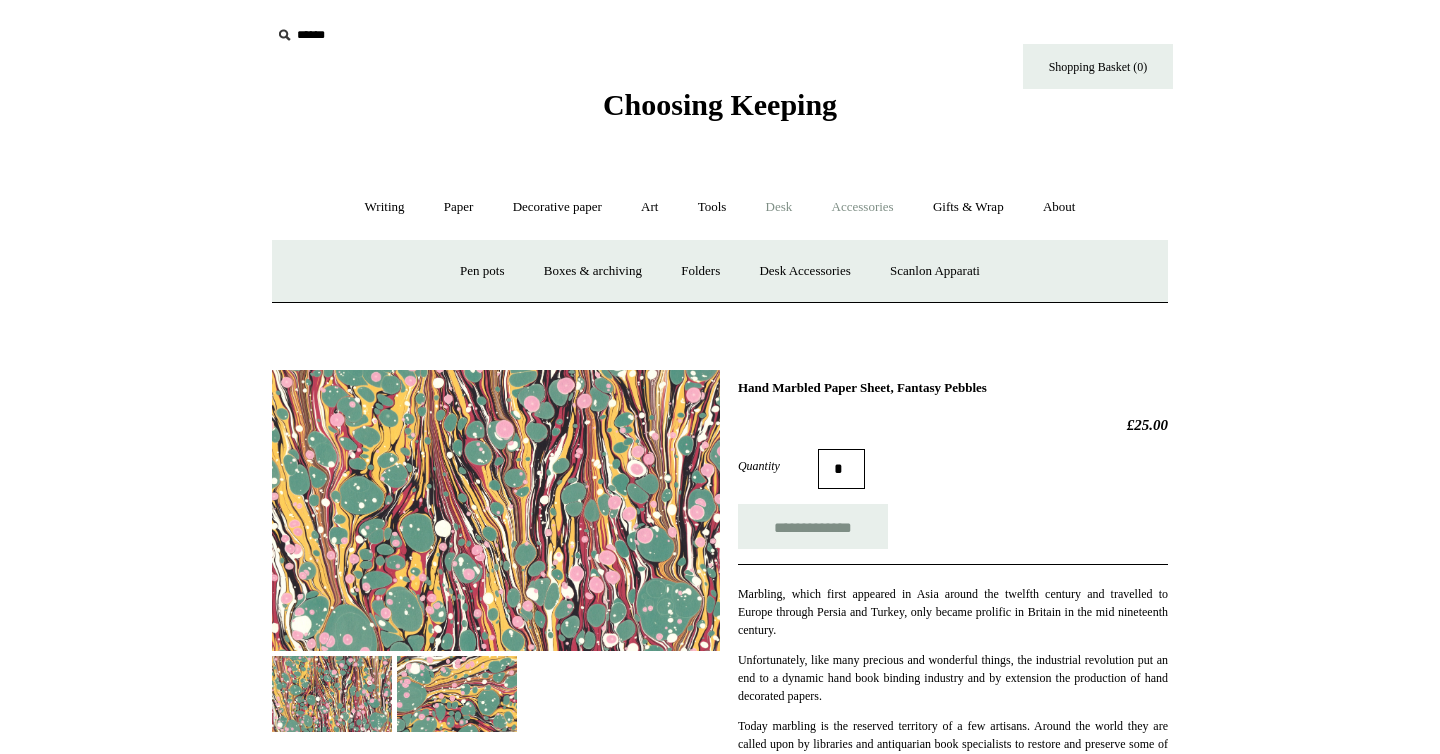 click on "Accessories +" at bounding box center [863, 207] 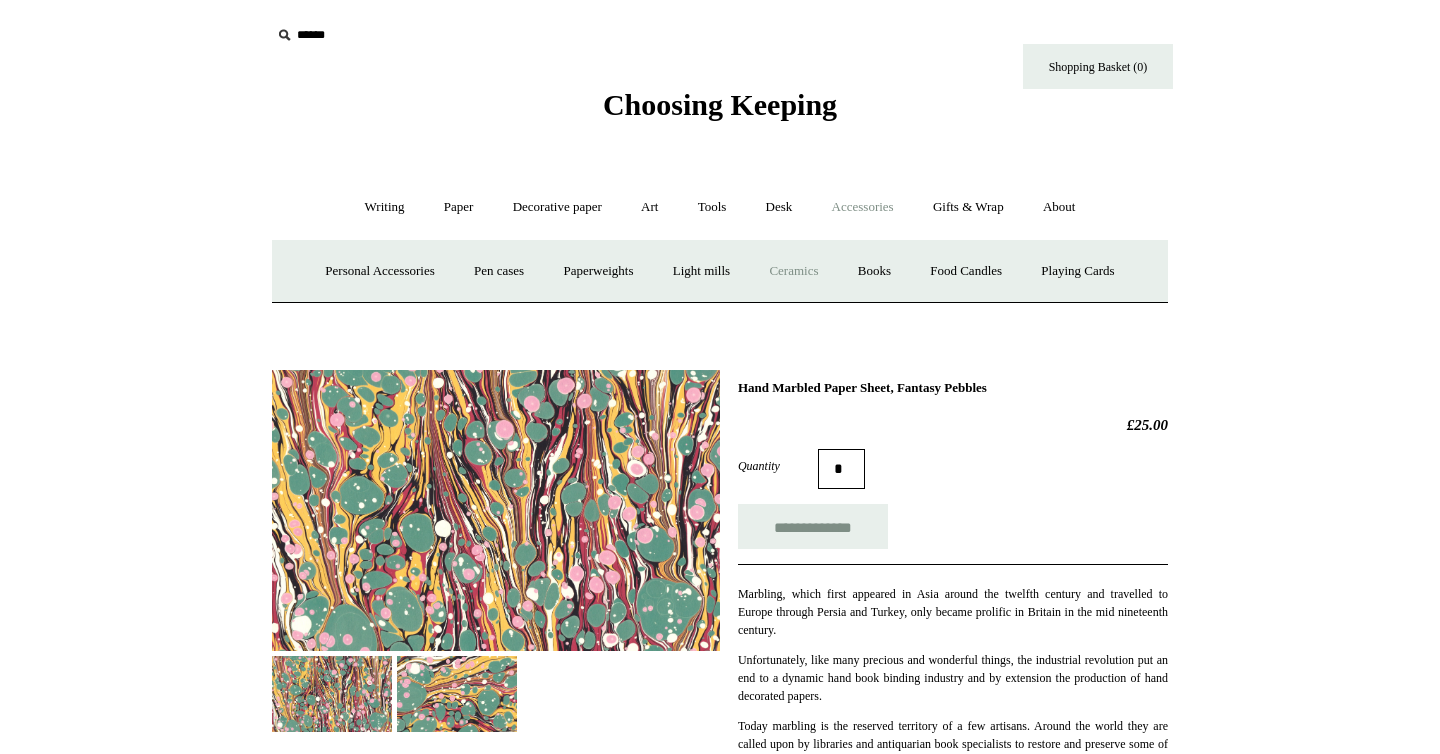 click on "Ceramics  +" at bounding box center (793, 271) 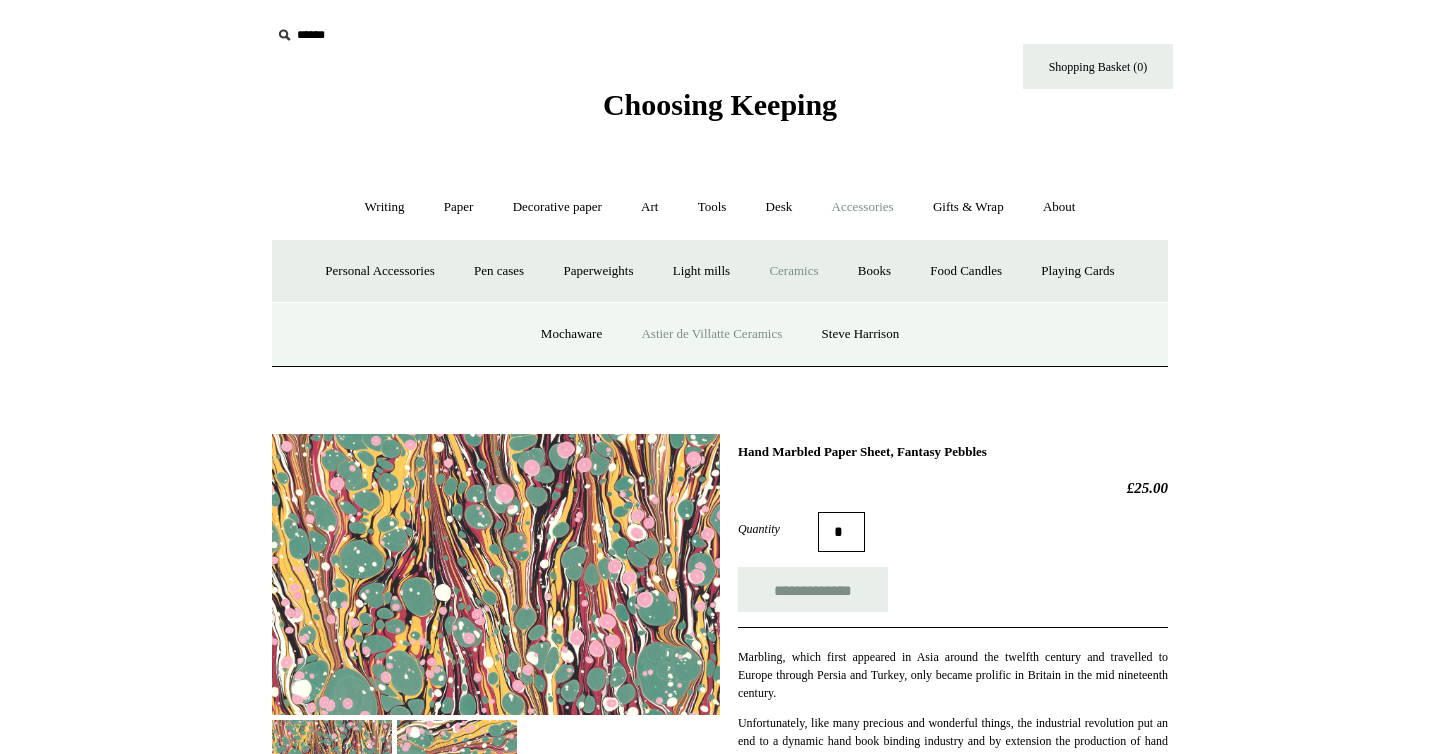 click on "Astier de Villatte Ceramics" at bounding box center [711, 334] 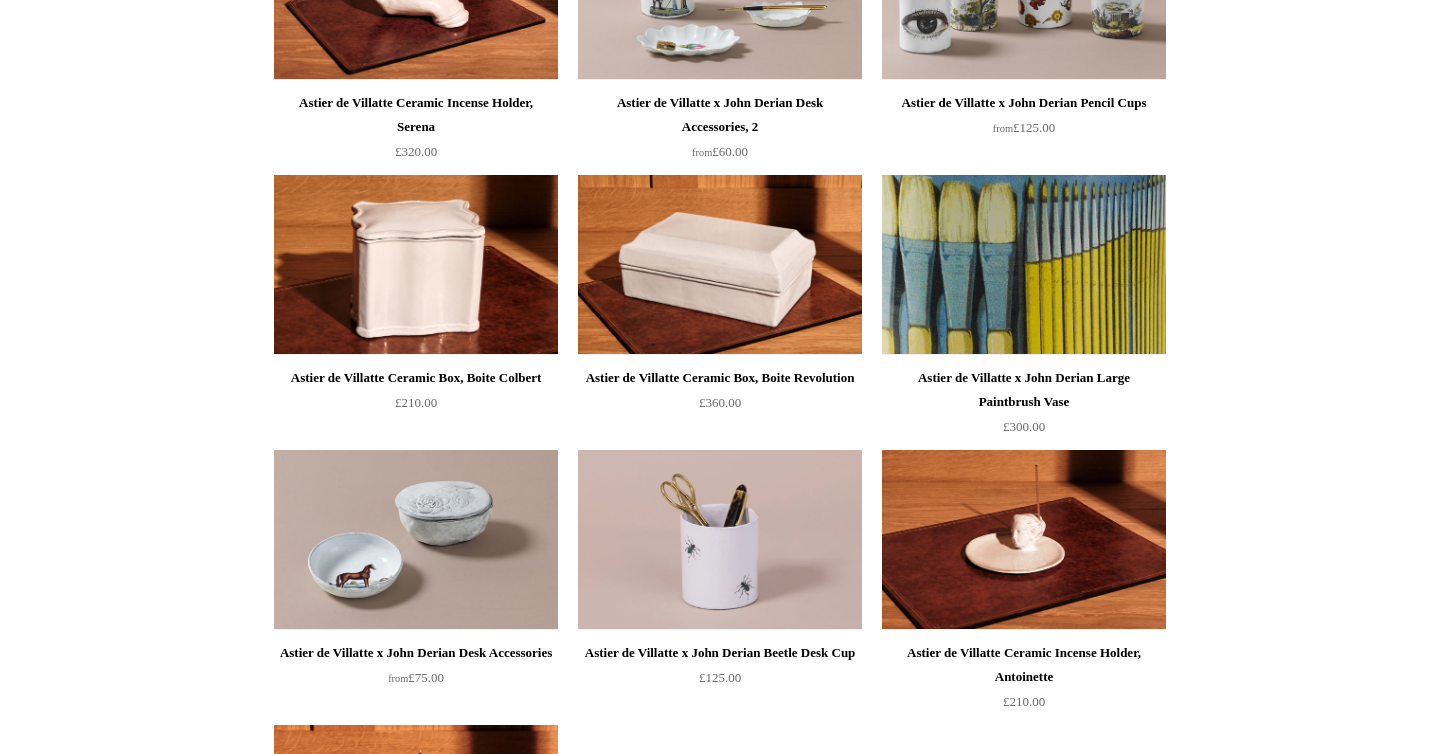 scroll, scrollTop: 0, scrollLeft: 0, axis: both 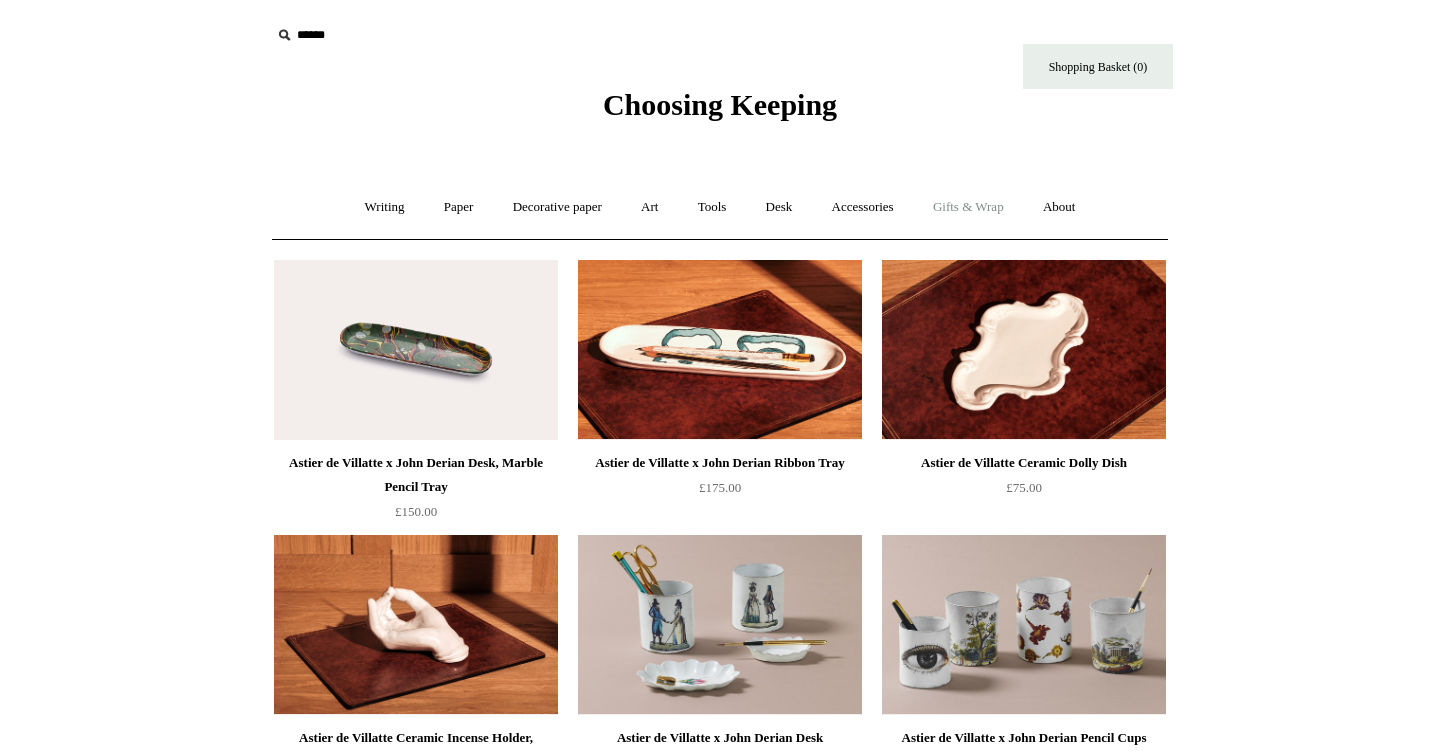 click on "Gifts & Wrap +" at bounding box center [968, 207] 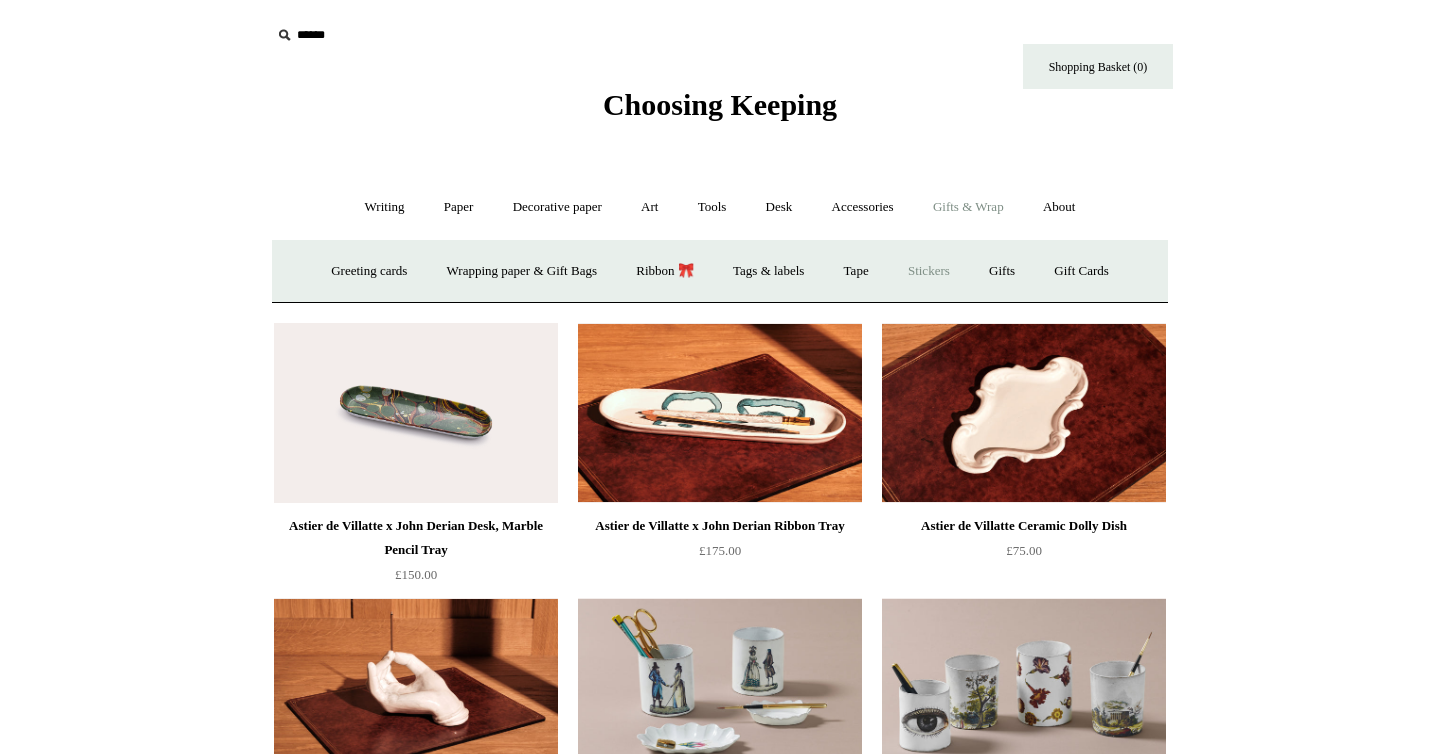 click on "Stickers" at bounding box center [929, 271] 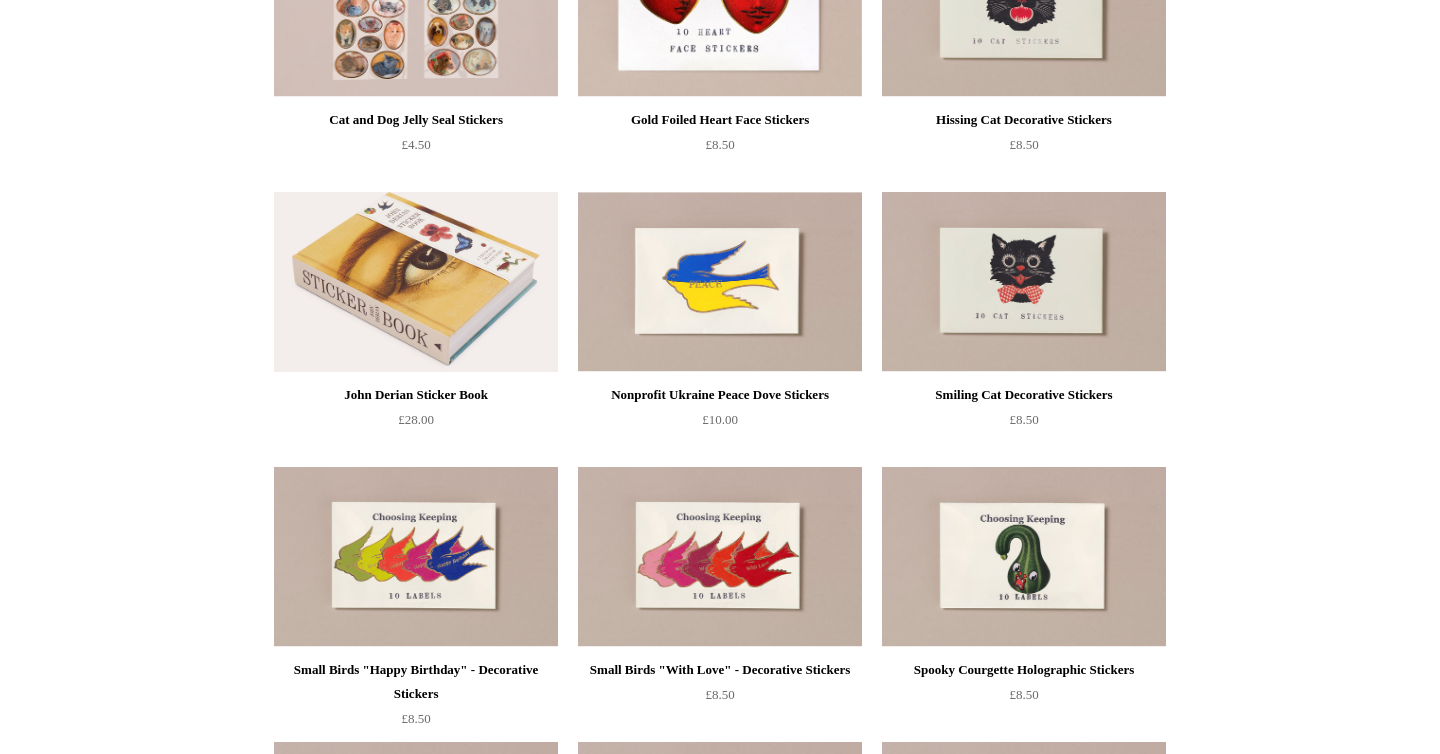 scroll, scrollTop: 0, scrollLeft: 0, axis: both 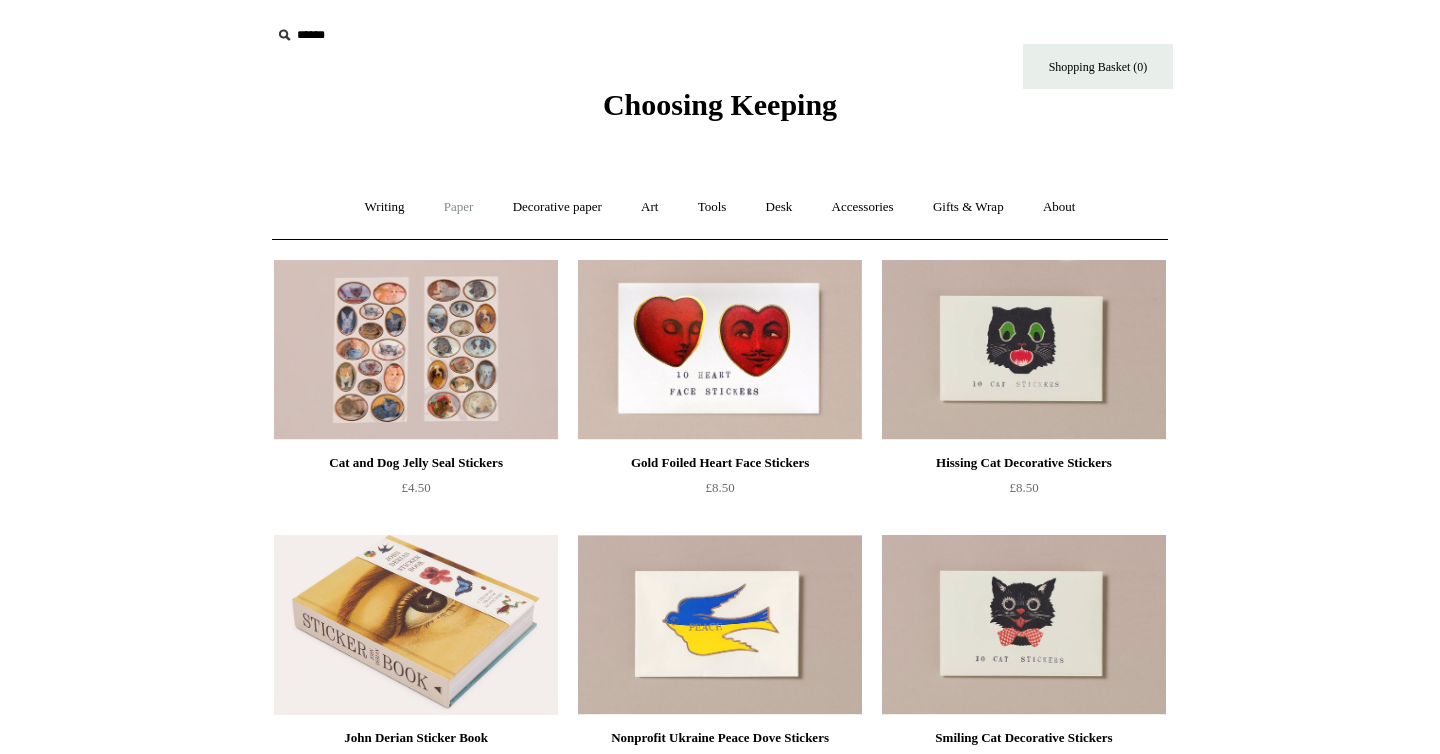 click on "Paper +" at bounding box center (459, 207) 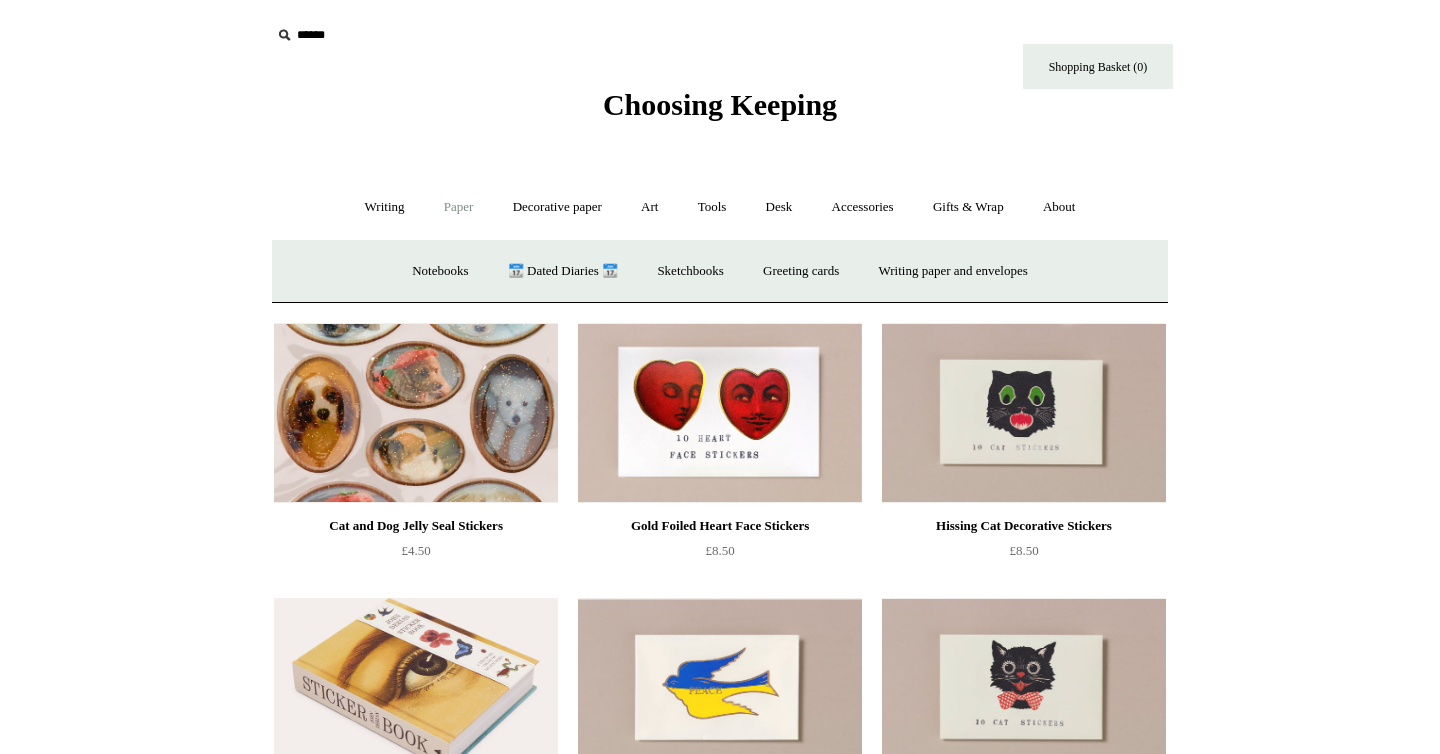 click at bounding box center [416, 413] 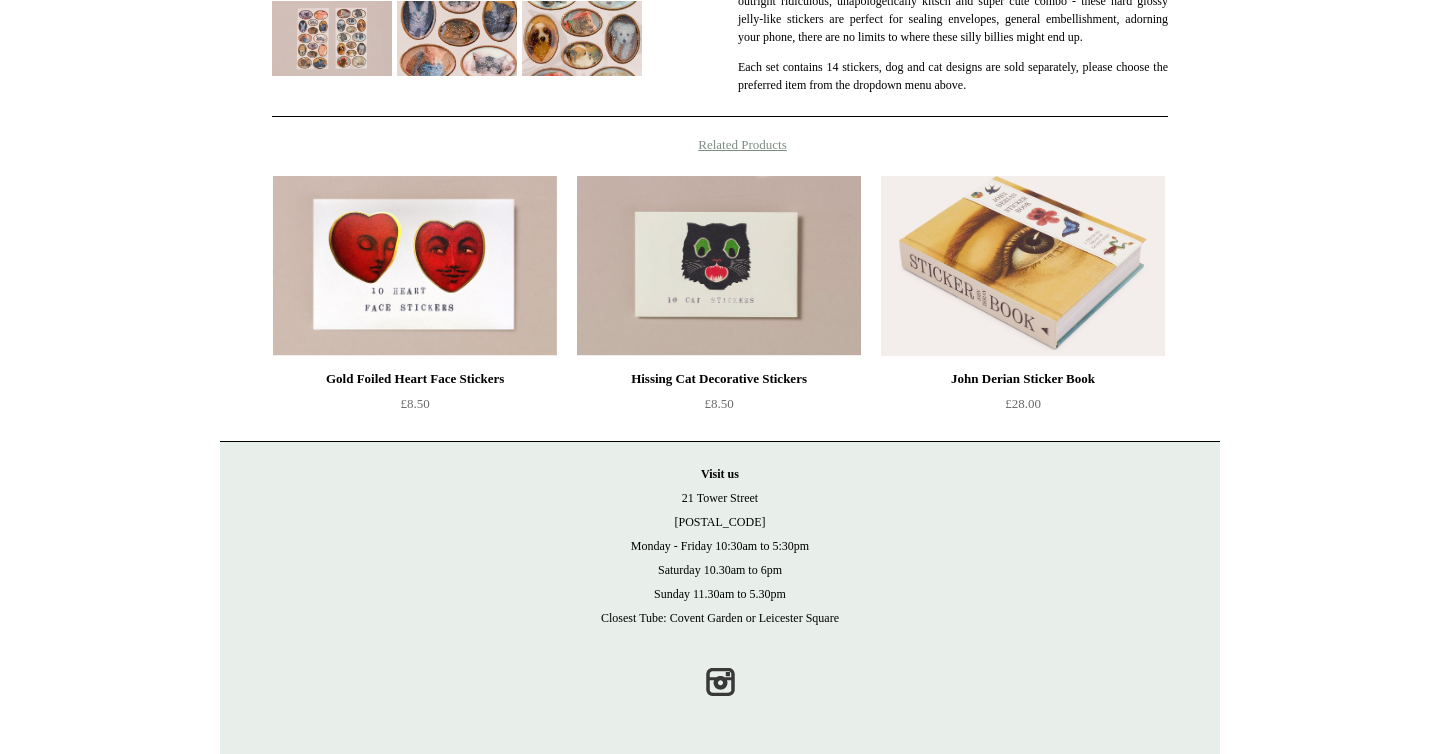 scroll, scrollTop: 0, scrollLeft: 0, axis: both 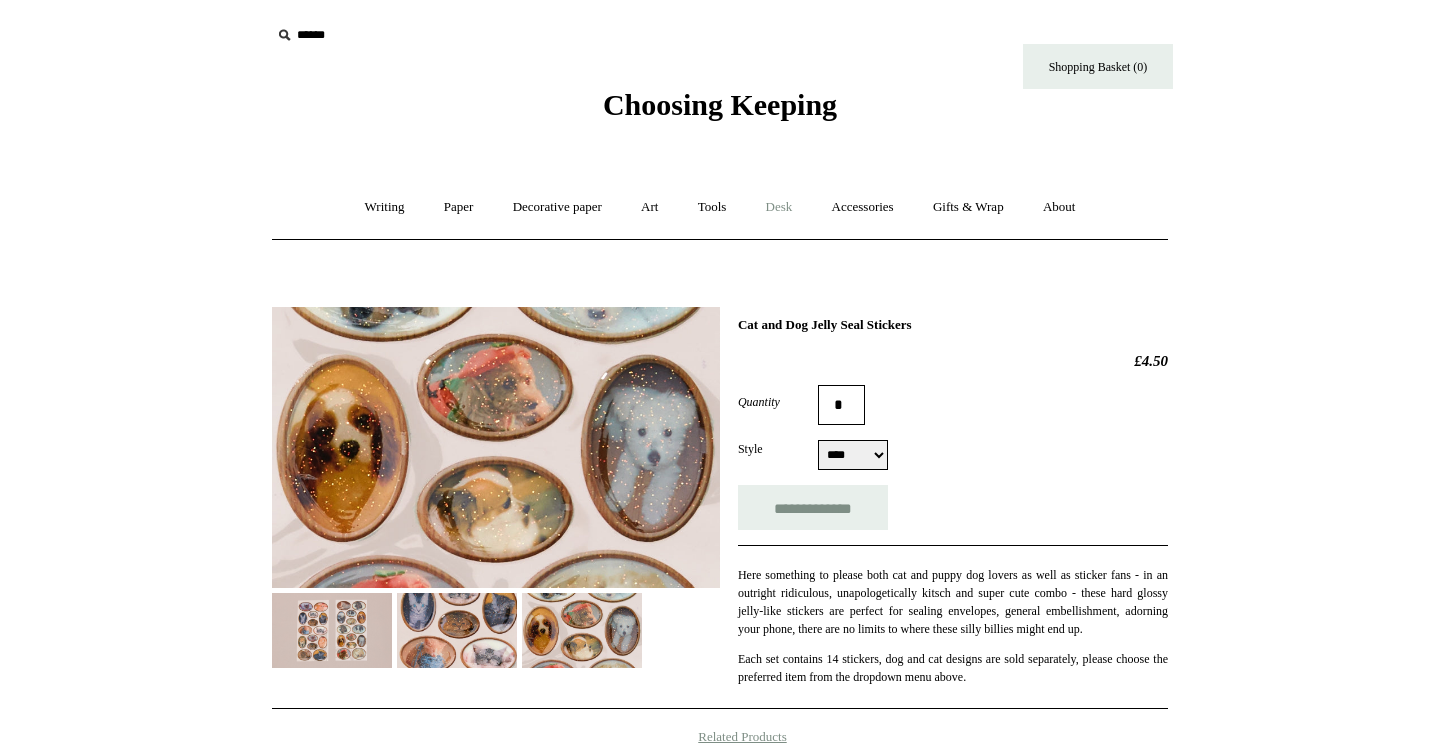 click on "Desk +" at bounding box center [779, 207] 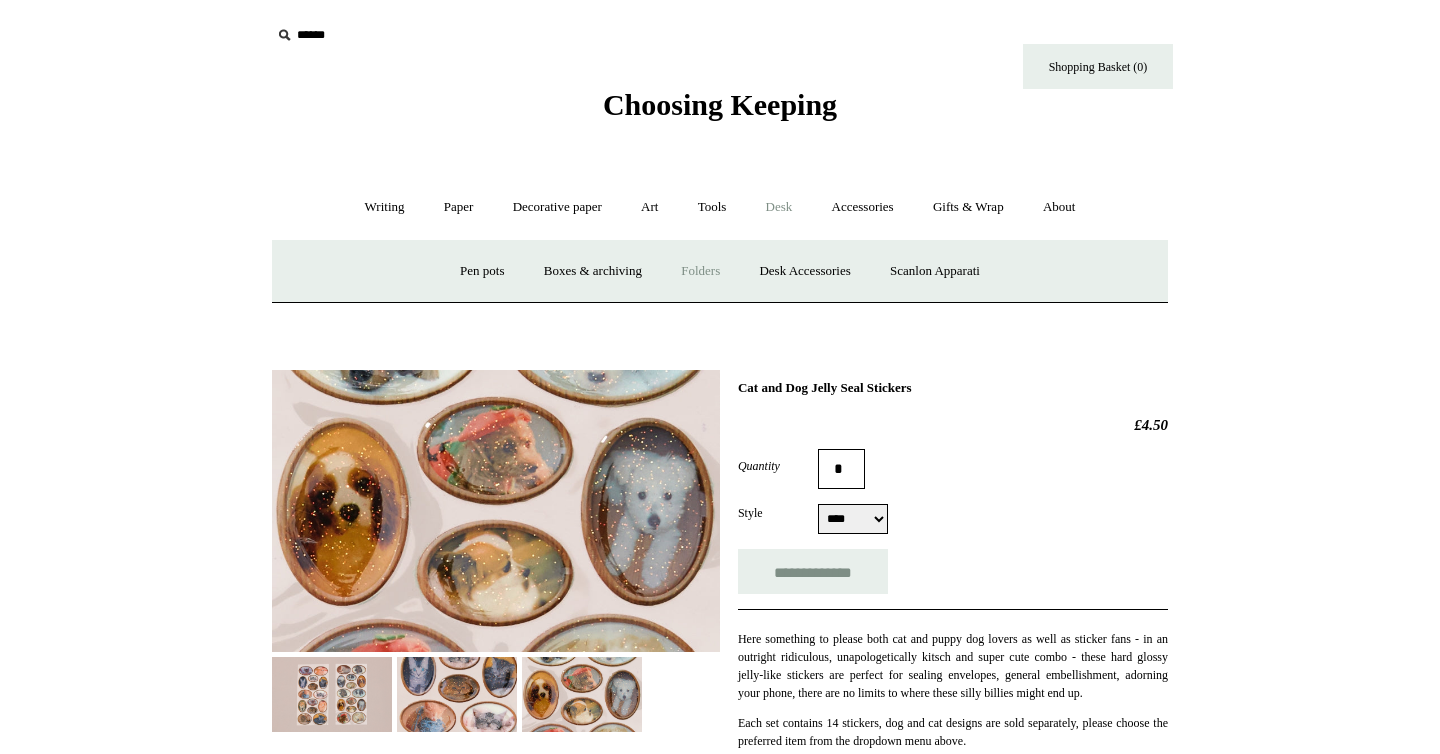 click on "Folders" at bounding box center (700, 271) 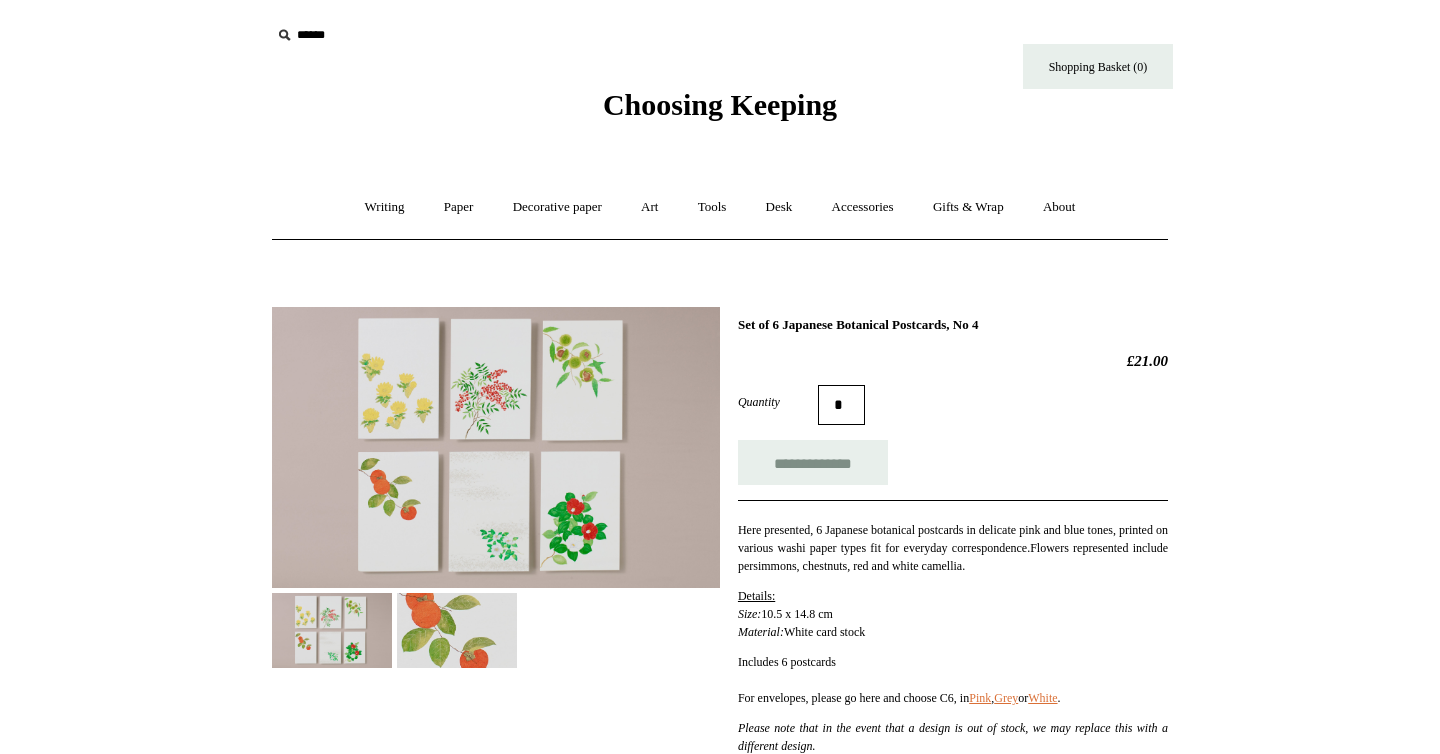 scroll, scrollTop: 0, scrollLeft: 0, axis: both 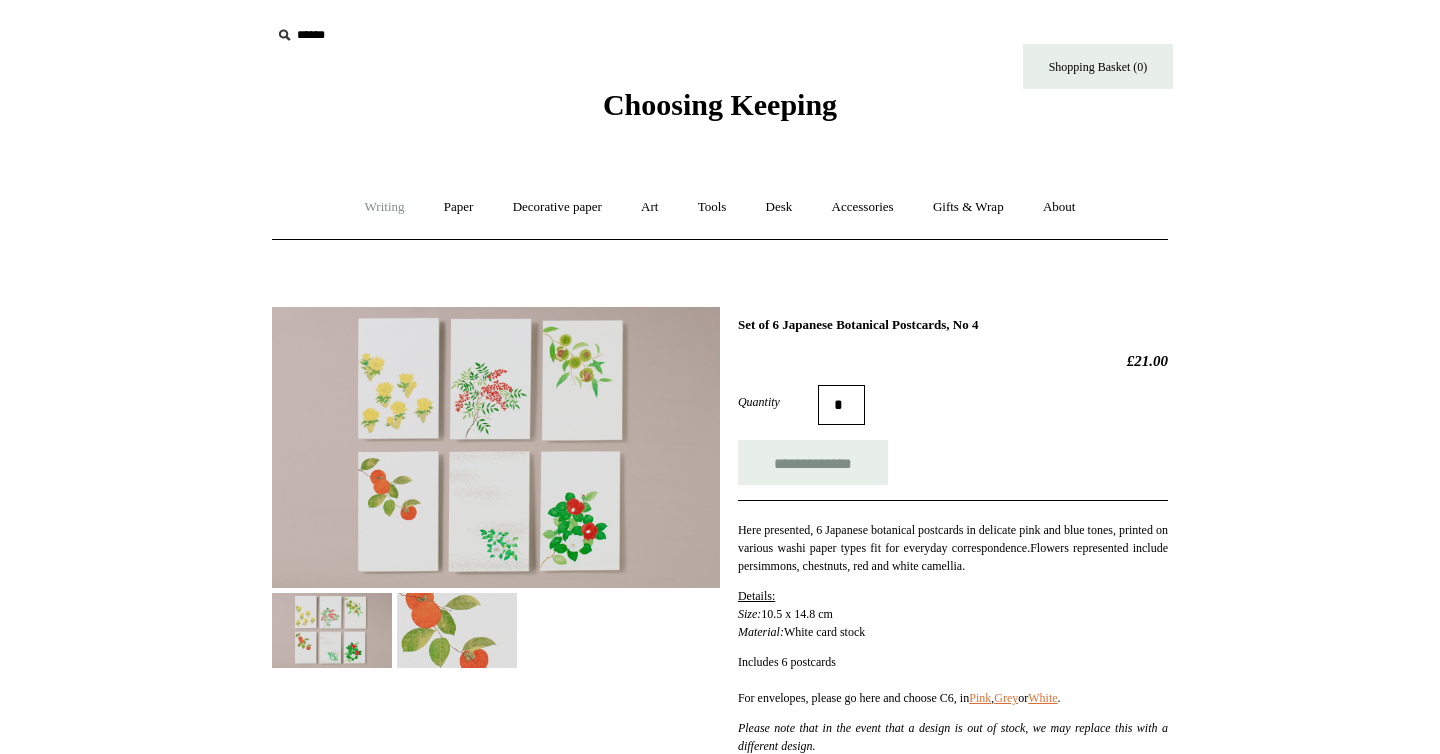 click on "Writing +" at bounding box center [385, 207] 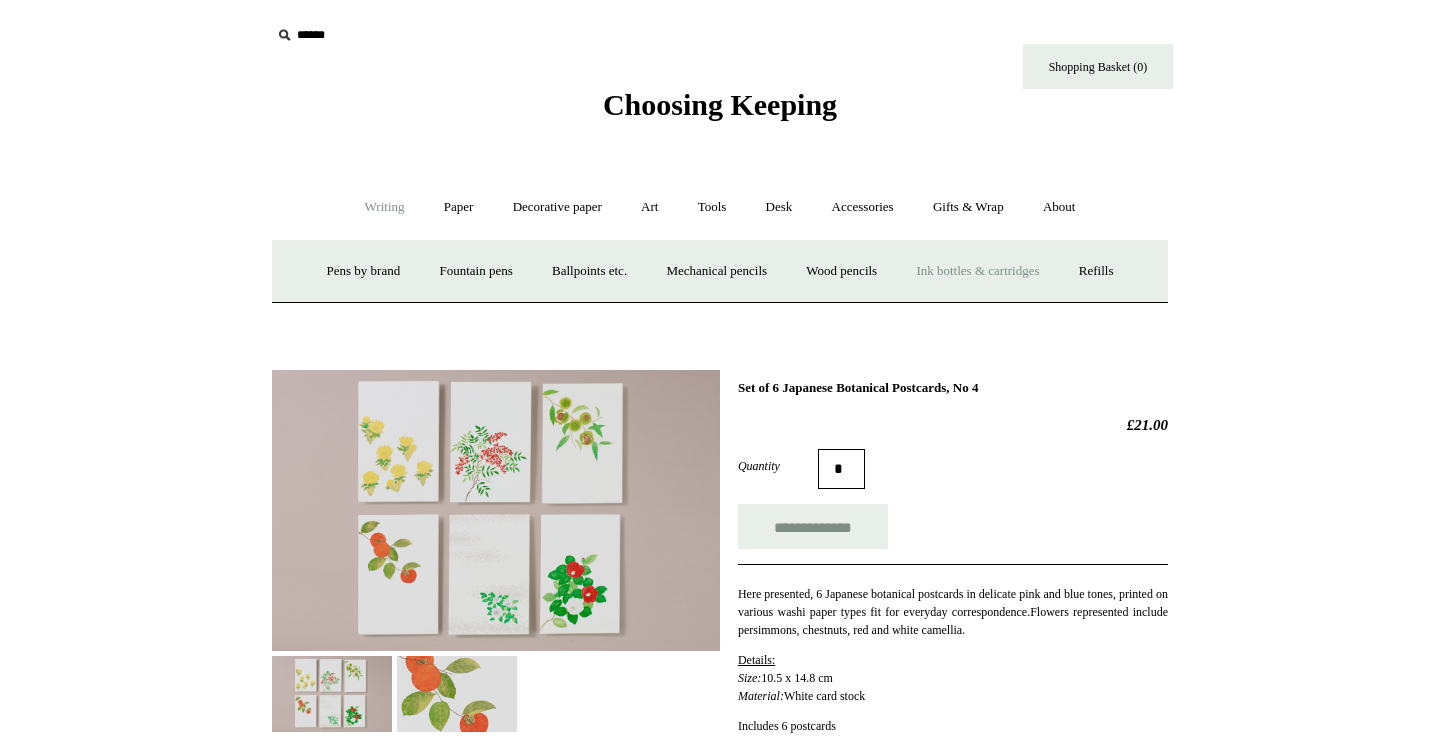click on "Ink bottles & cartridges +" at bounding box center [977, 271] 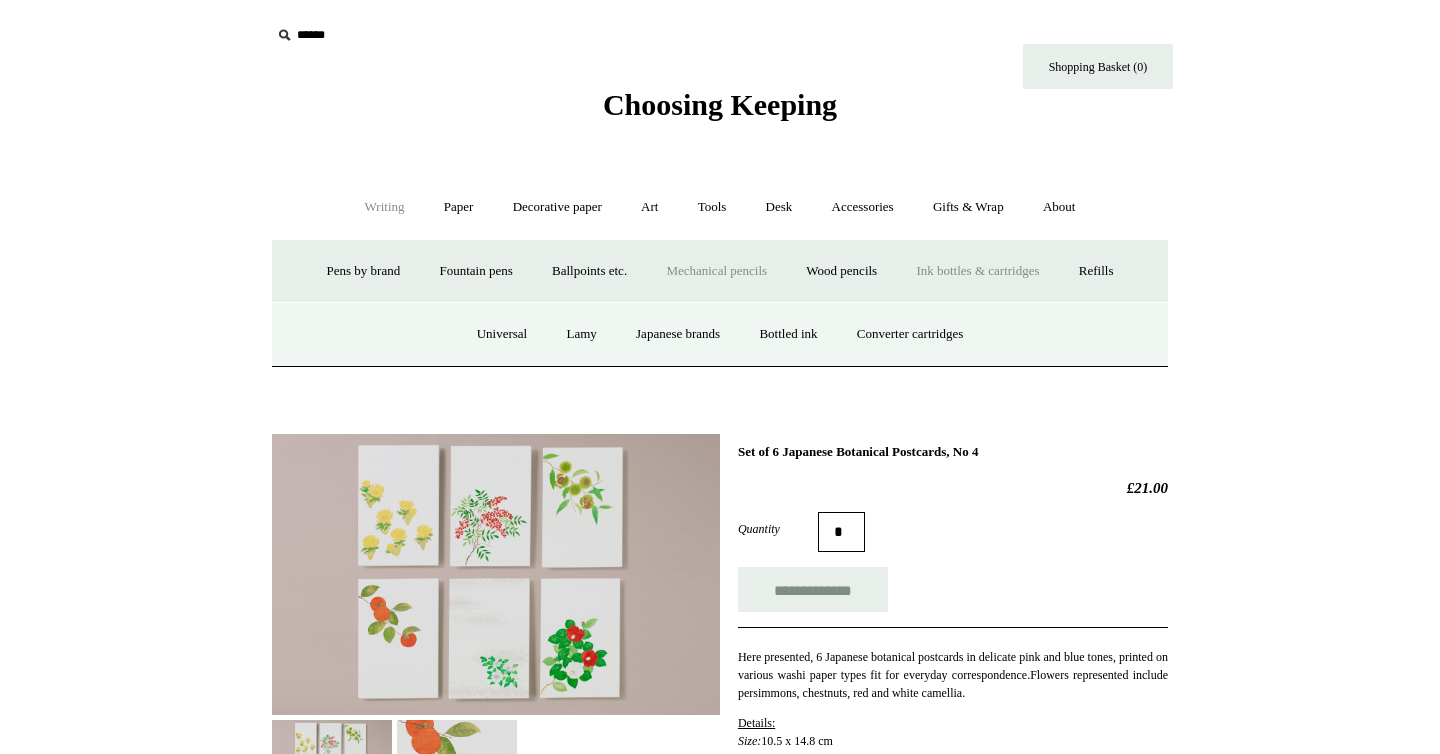click on "Mechanical pencils +" at bounding box center [716, 271] 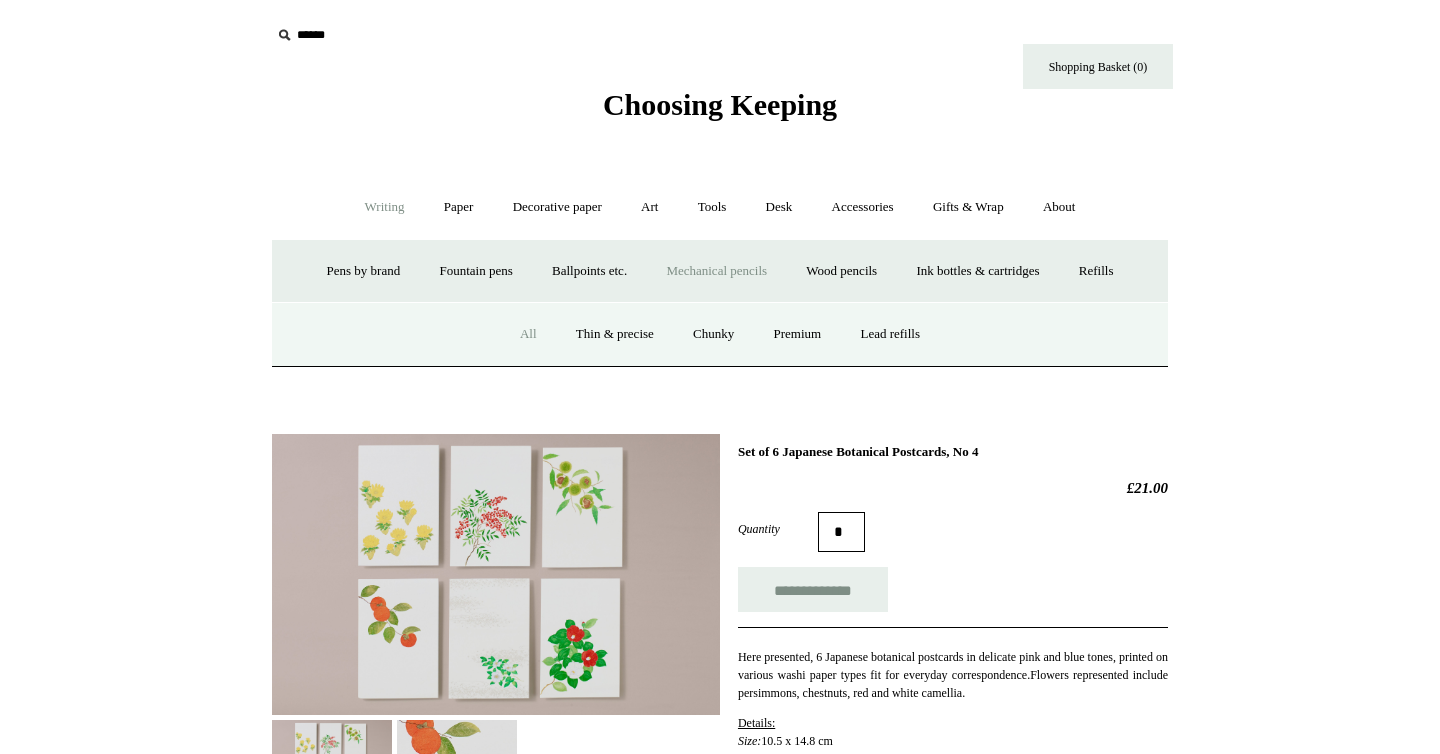 click on "All" at bounding box center (528, 334) 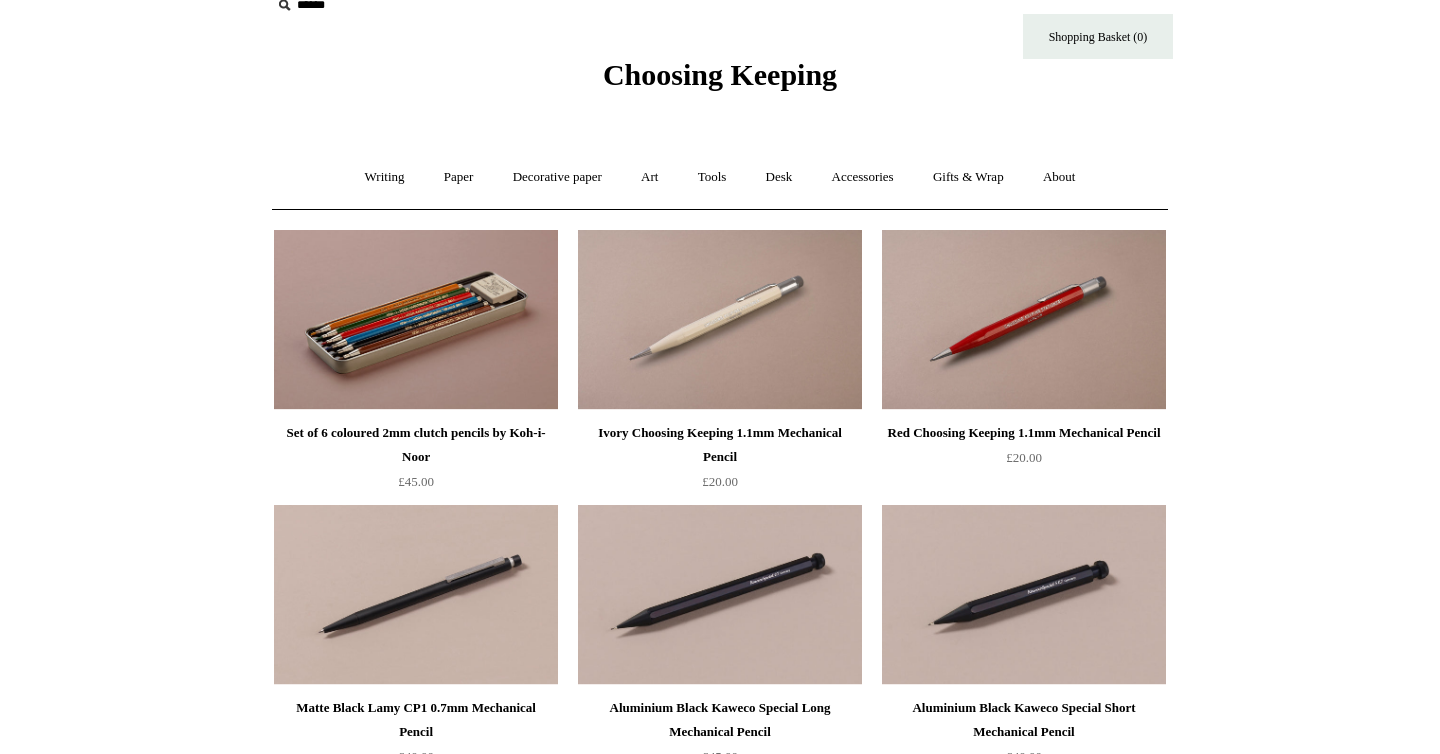 scroll, scrollTop: 0, scrollLeft: 0, axis: both 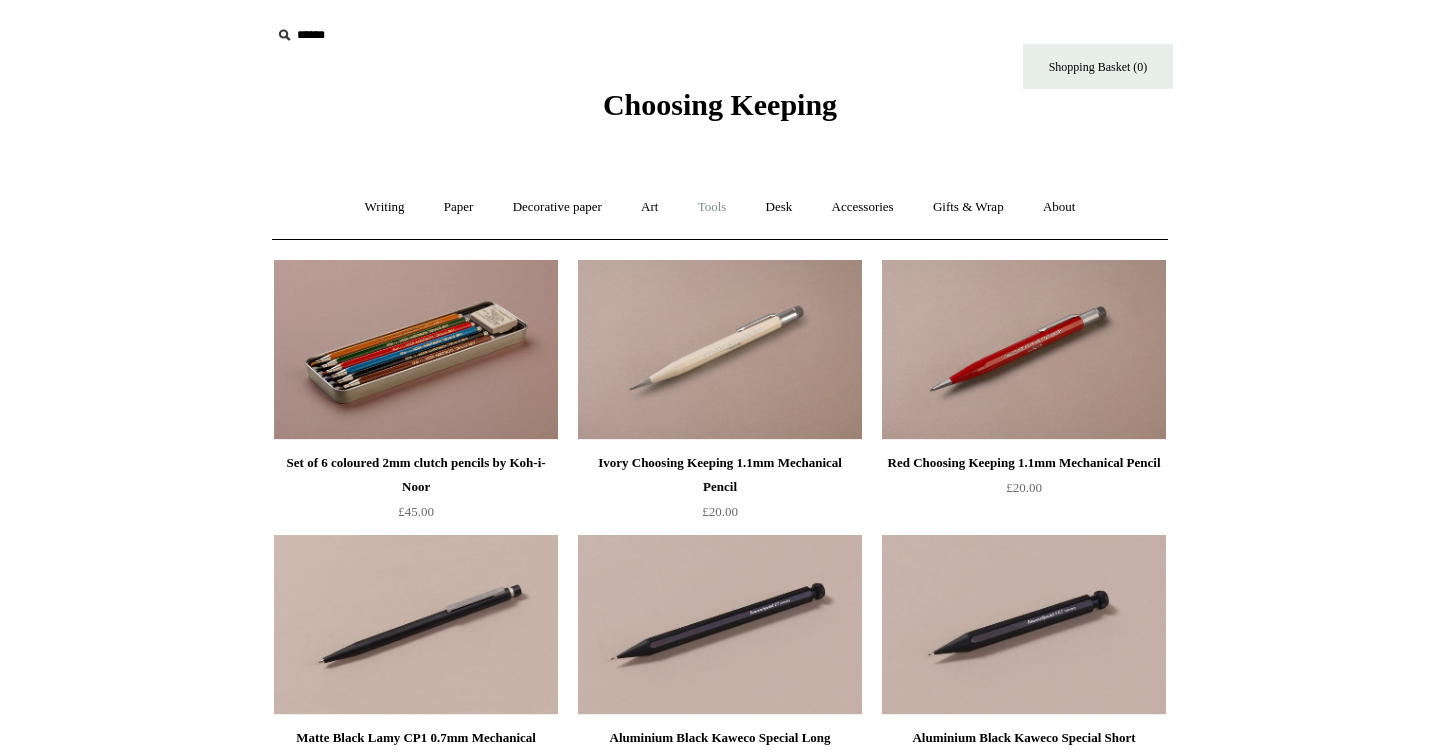 click on "Tools +" at bounding box center [712, 207] 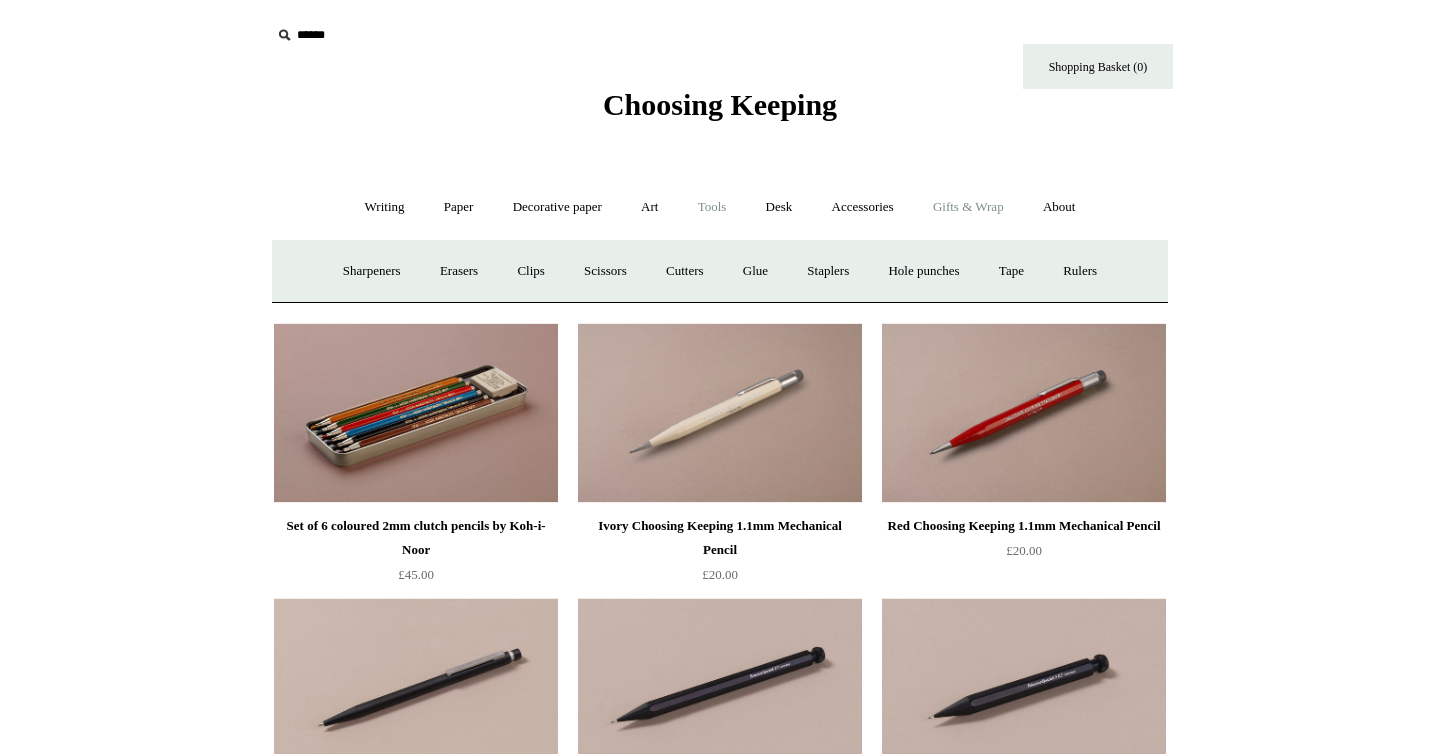 click on "Gifts & Wrap +" at bounding box center (968, 207) 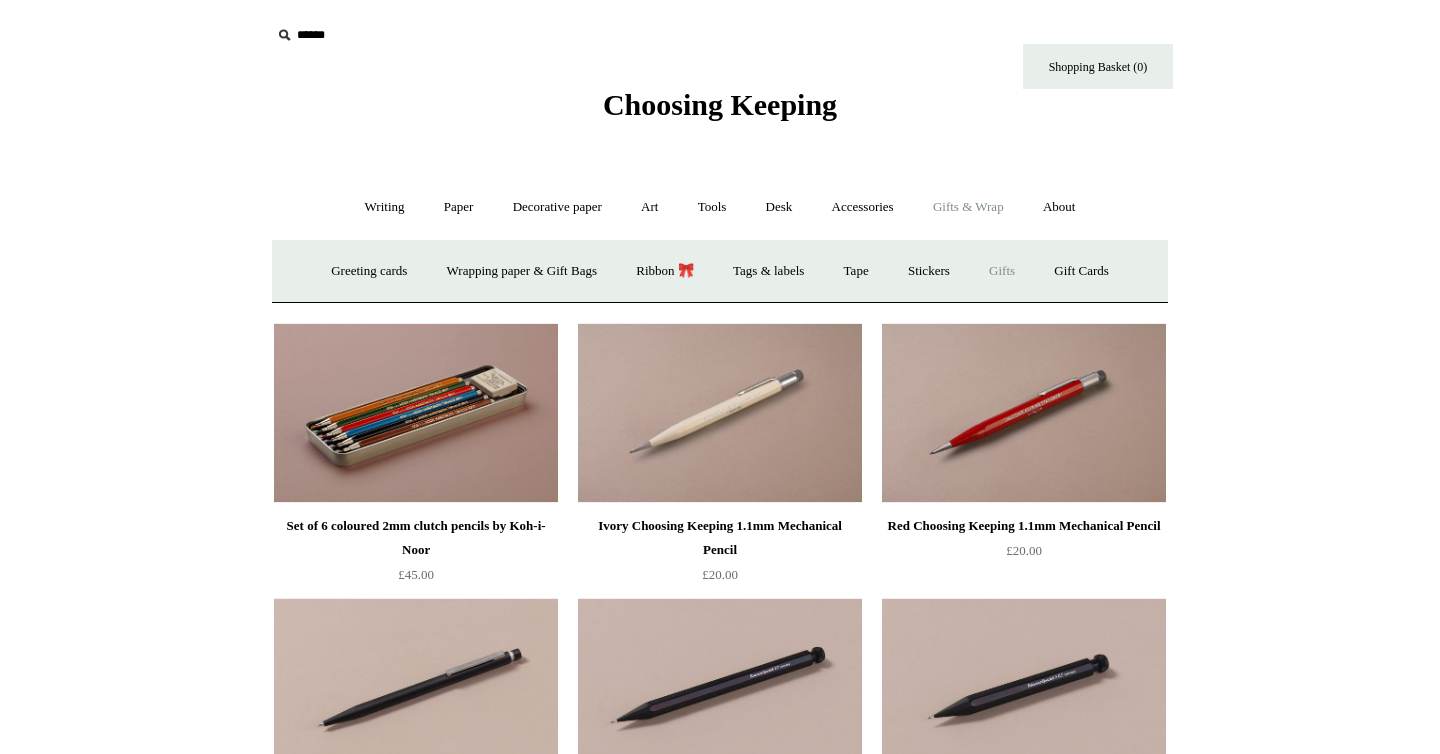 click on "Gifts +" at bounding box center (1002, 271) 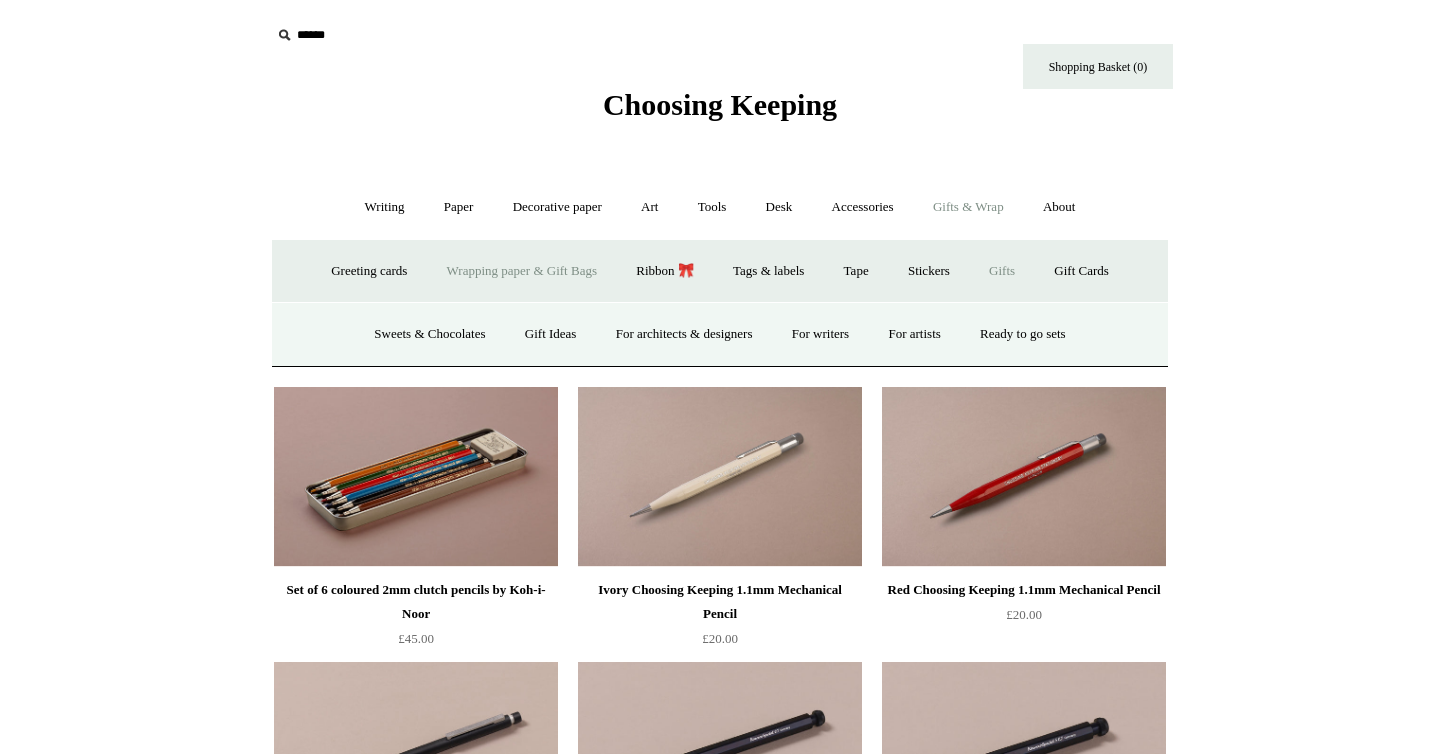 click on "Wrapping paper & Gift Bags" at bounding box center [522, 271] 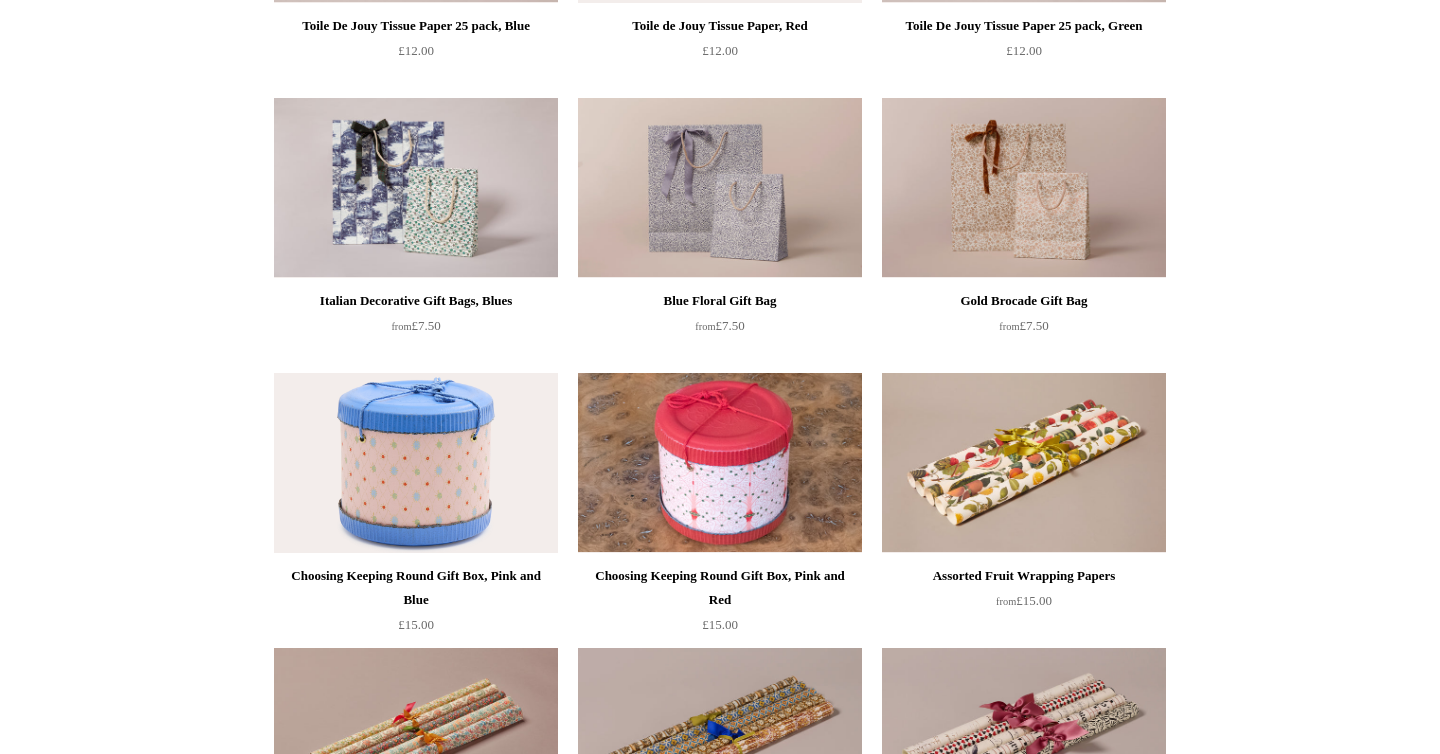 scroll, scrollTop: 0, scrollLeft: 0, axis: both 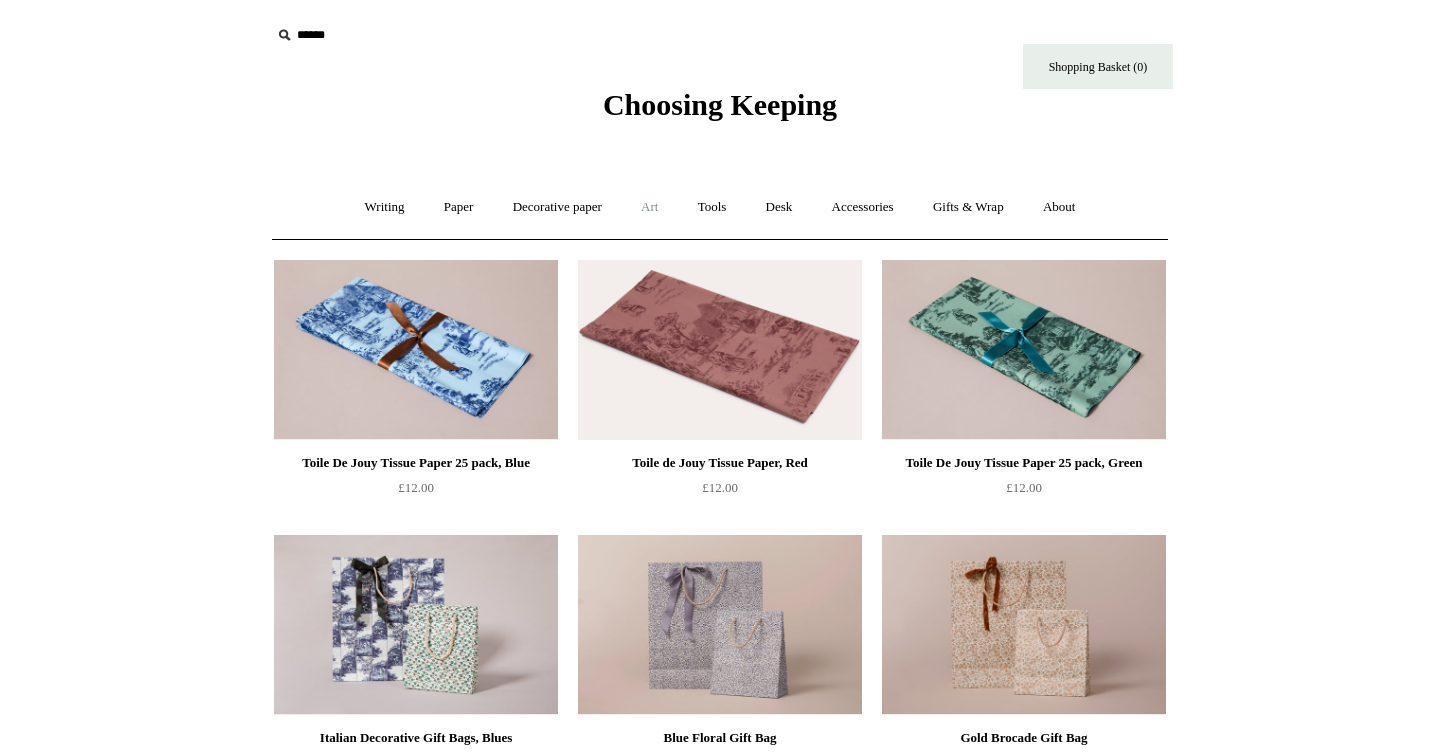 click on "Art +" at bounding box center (649, 207) 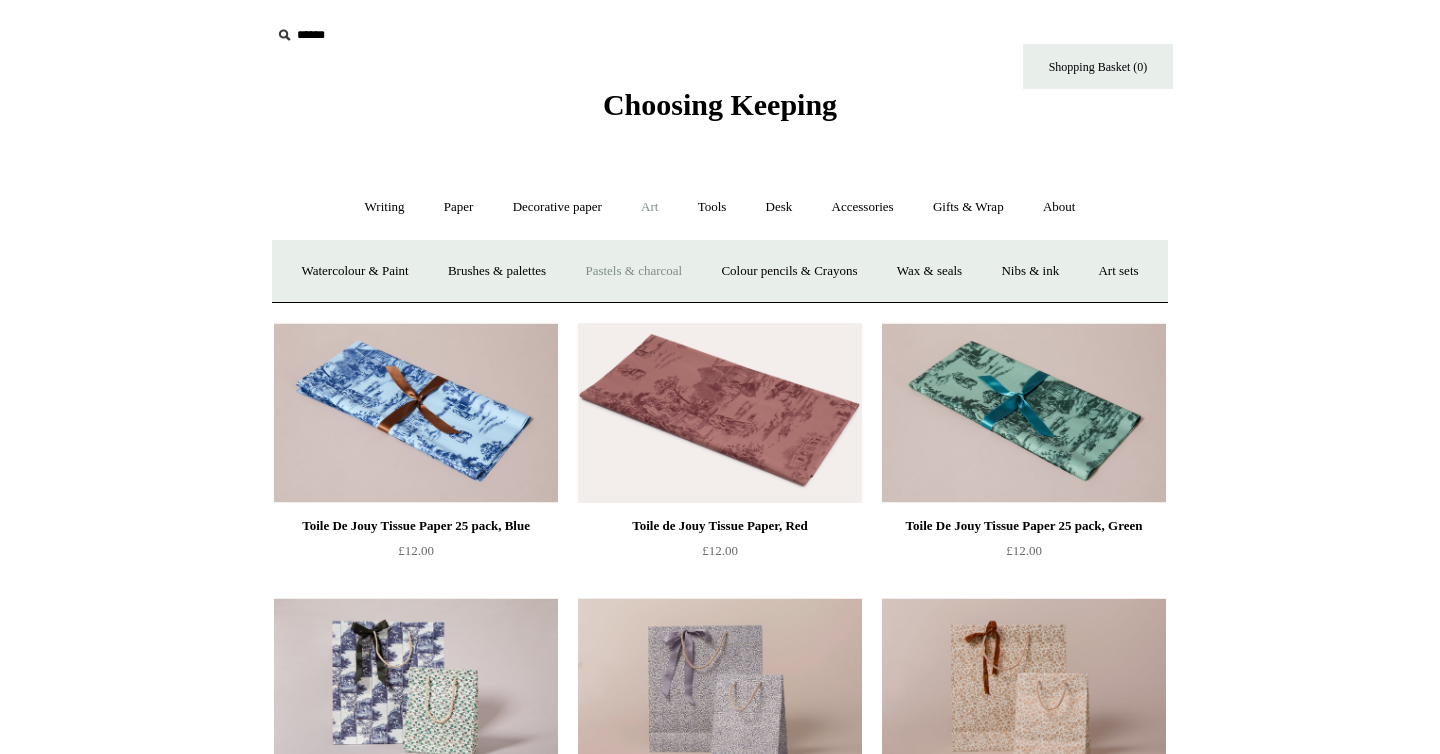 click on "Pastels & charcoal" at bounding box center (633, 271) 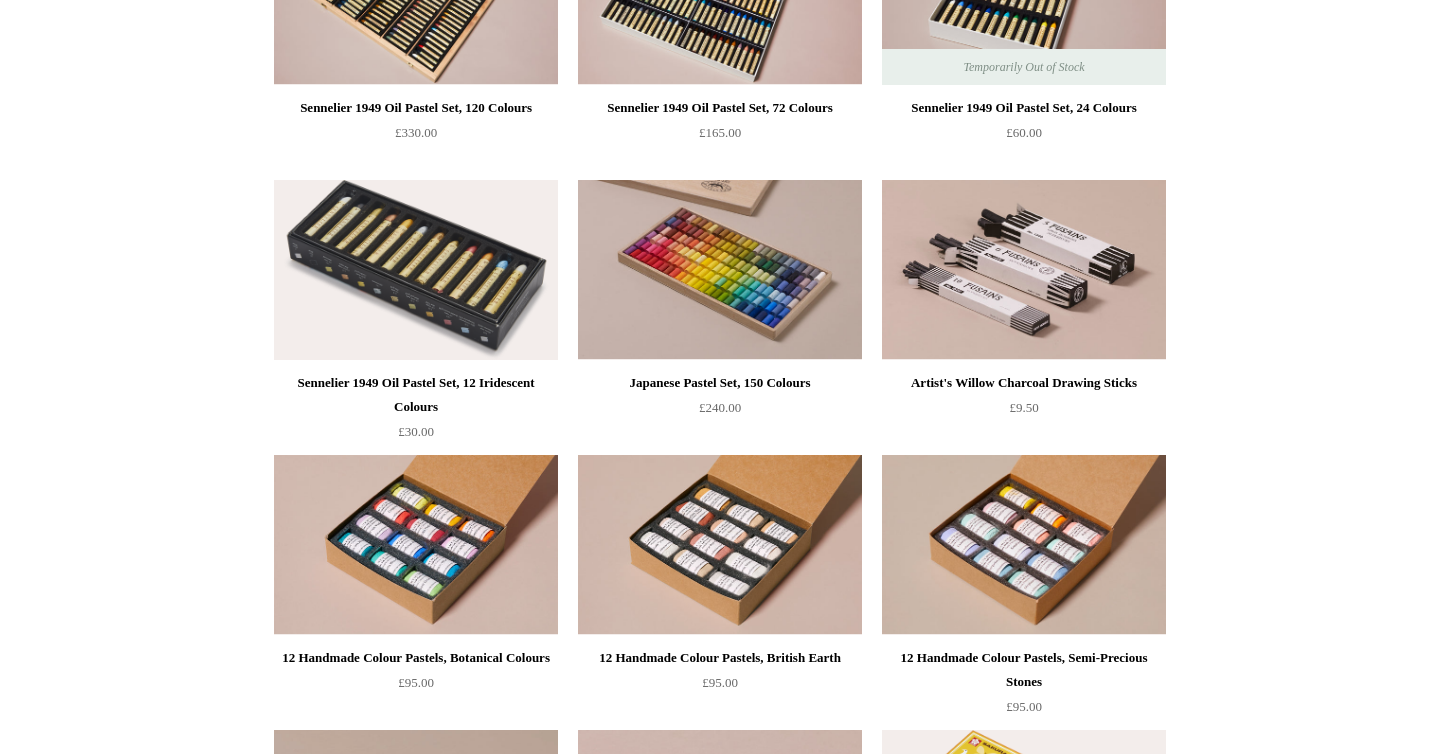 scroll, scrollTop: 0, scrollLeft: 0, axis: both 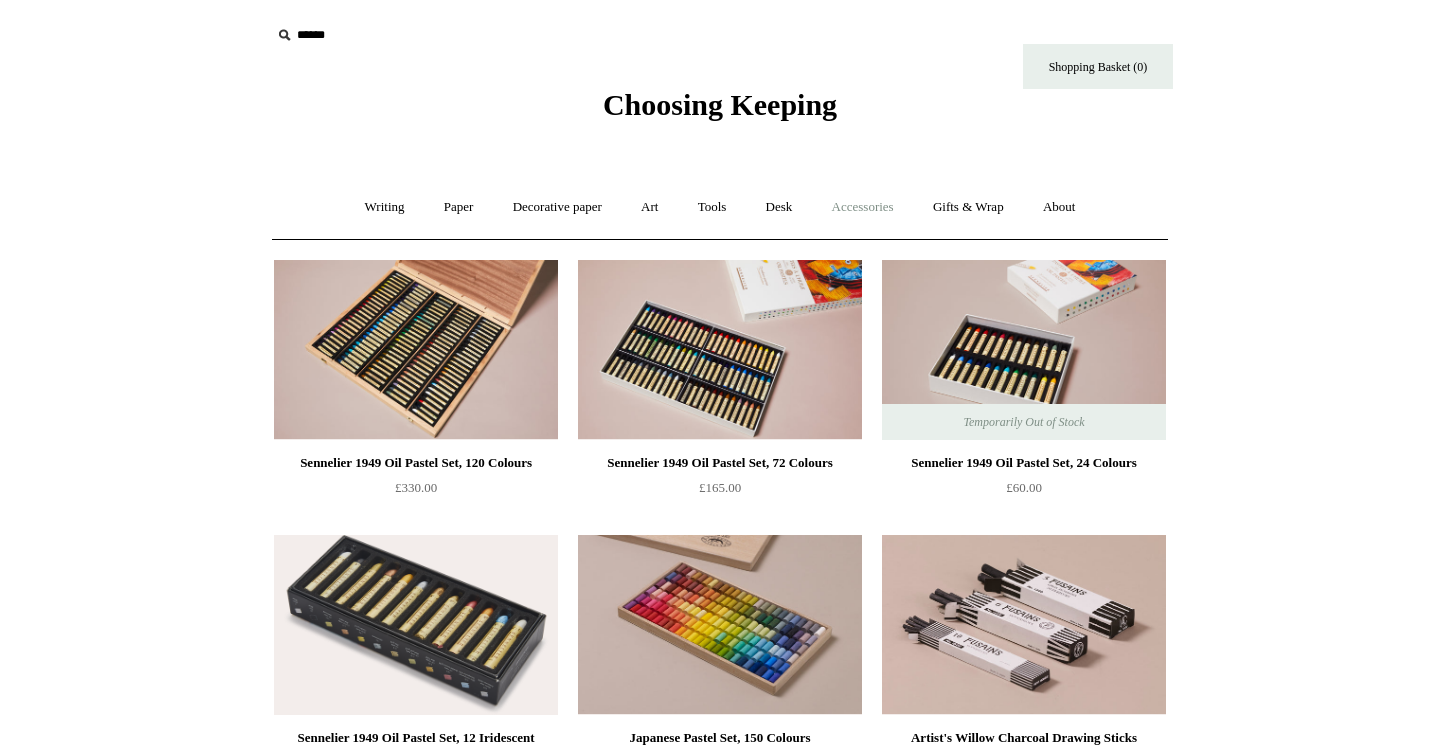 click on "Accessories +" at bounding box center [863, 207] 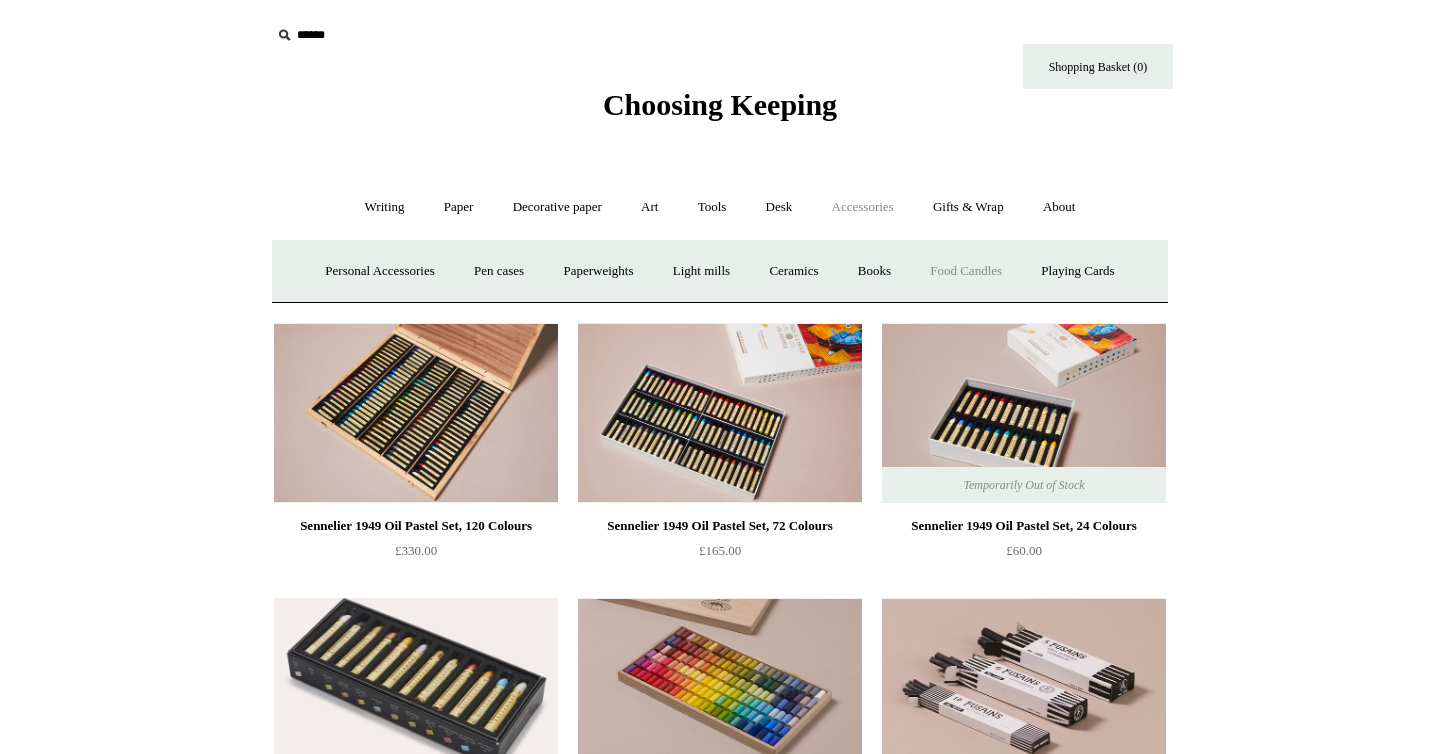 click on "Food Candles" at bounding box center [966, 271] 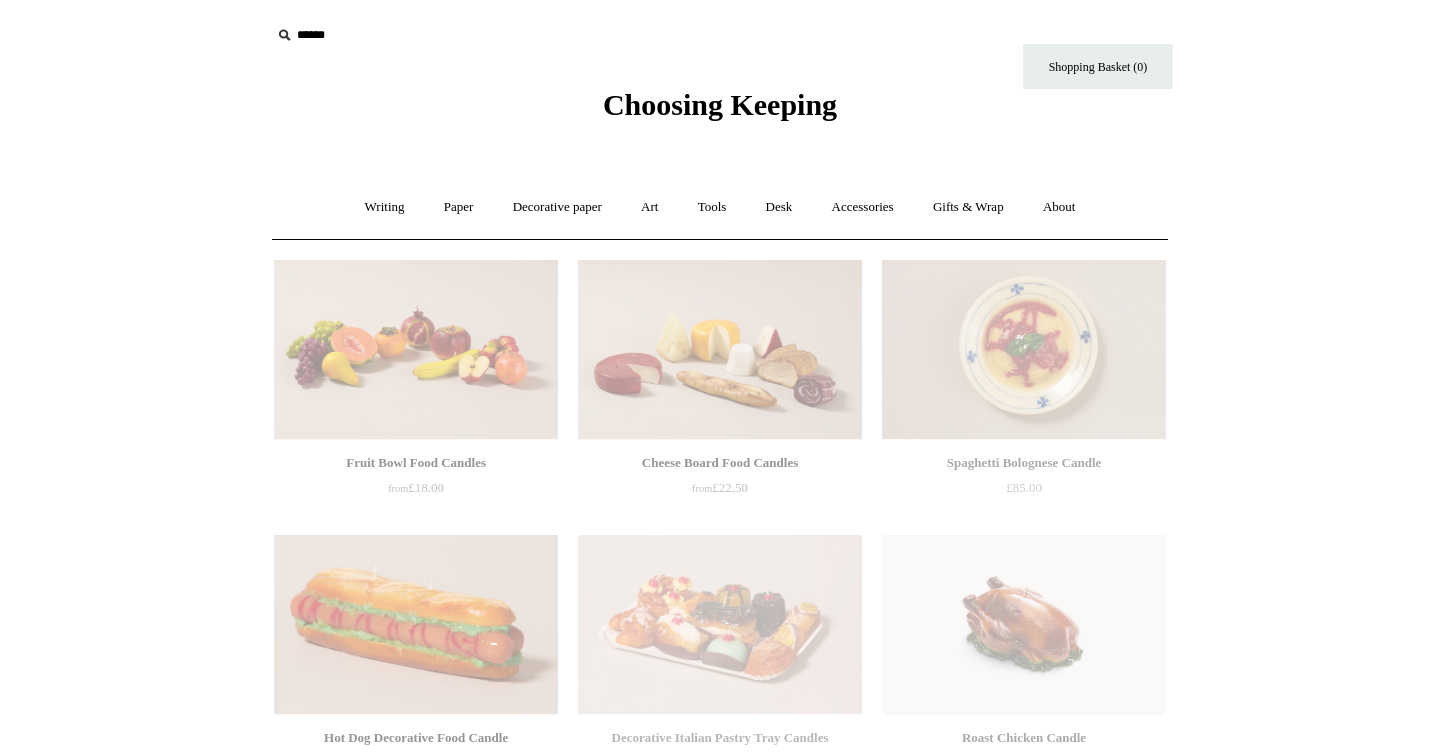 scroll, scrollTop: 0, scrollLeft: 0, axis: both 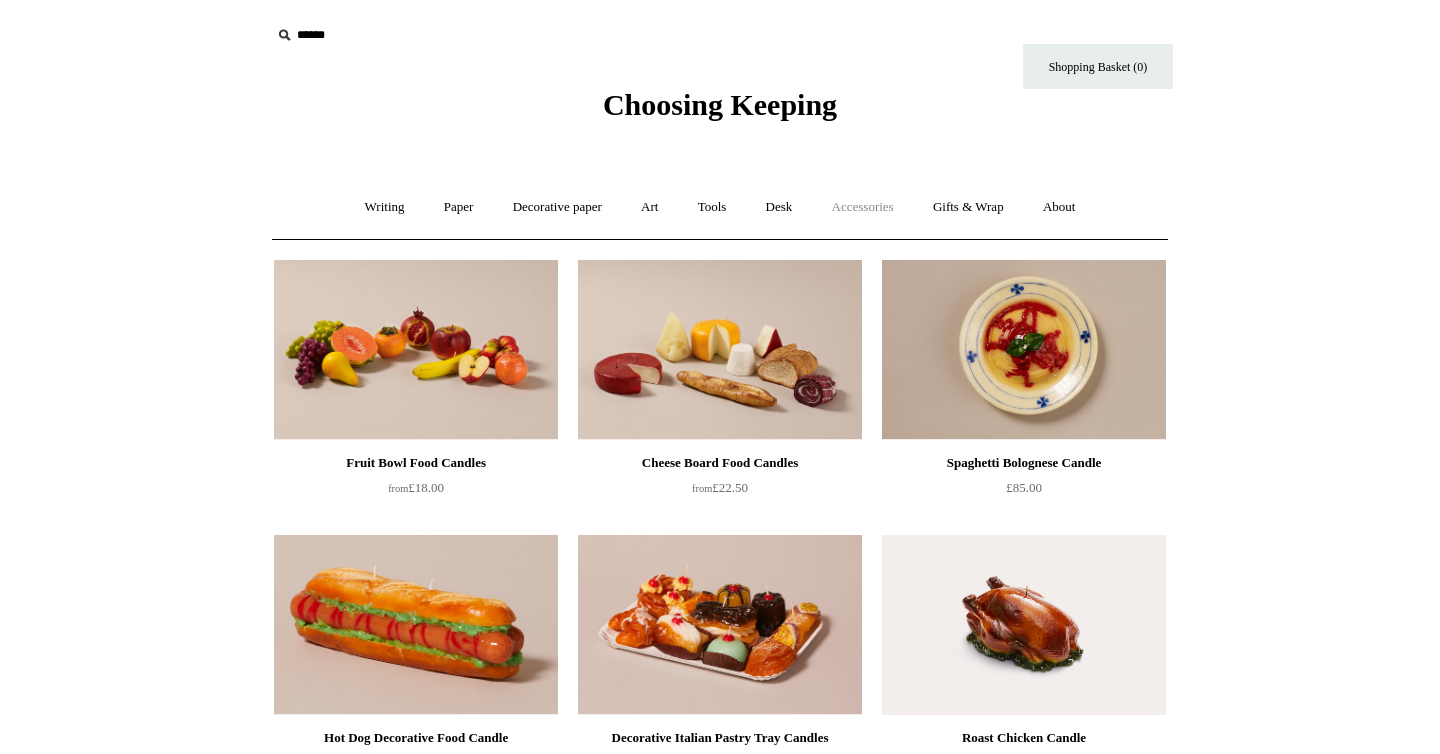 click on "Accessories +" at bounding box center [863, 207] 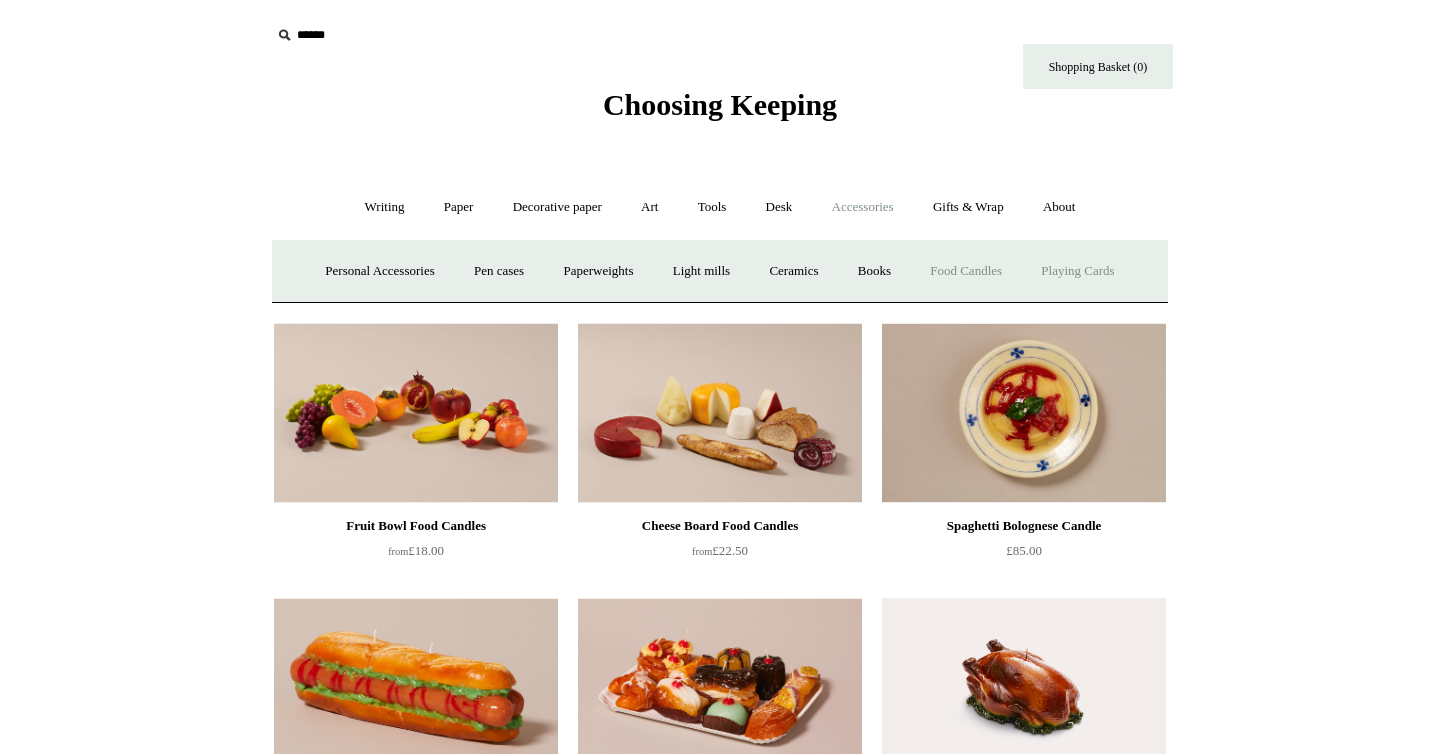 click on "Playing Cards" at bounding box center [1077, 271] 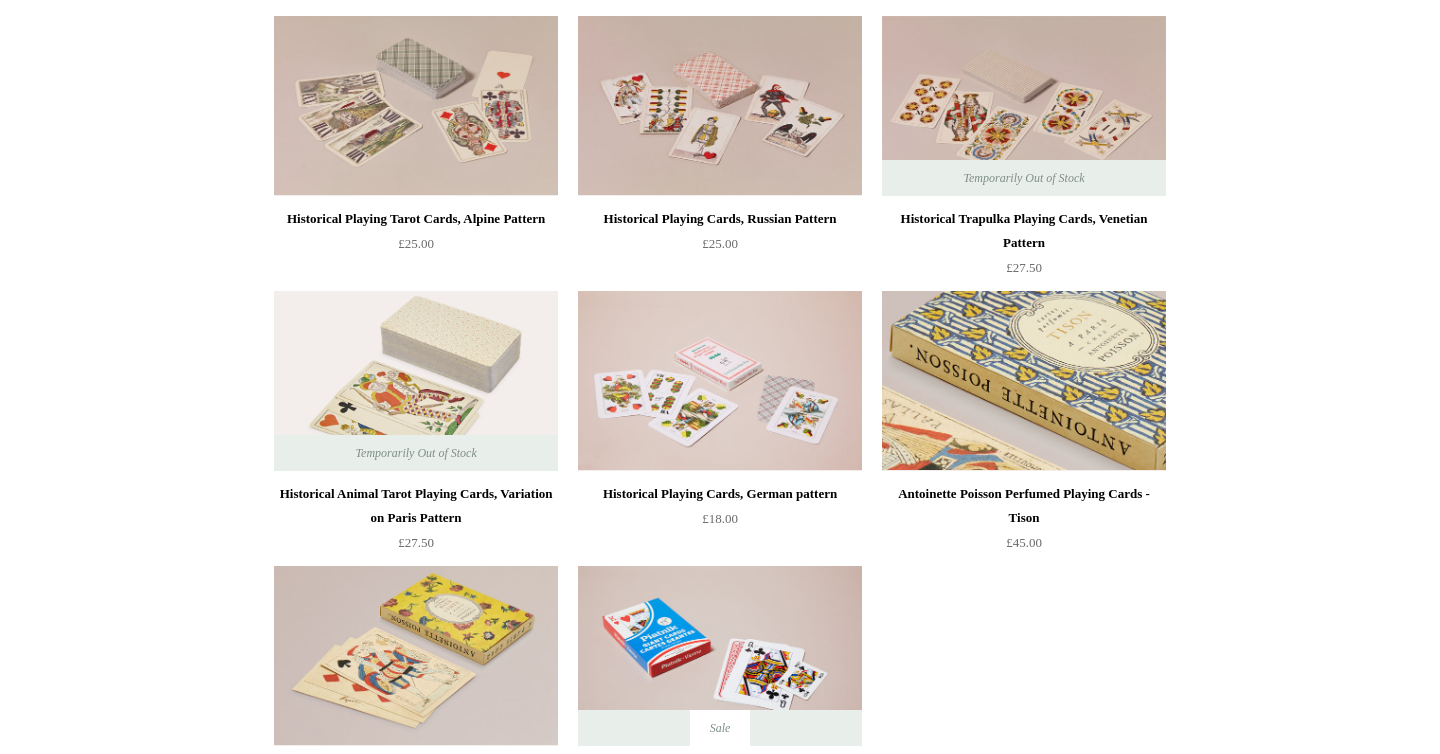 scroll, scrollTop: 114, scrollLeft: 0, axis: vertical 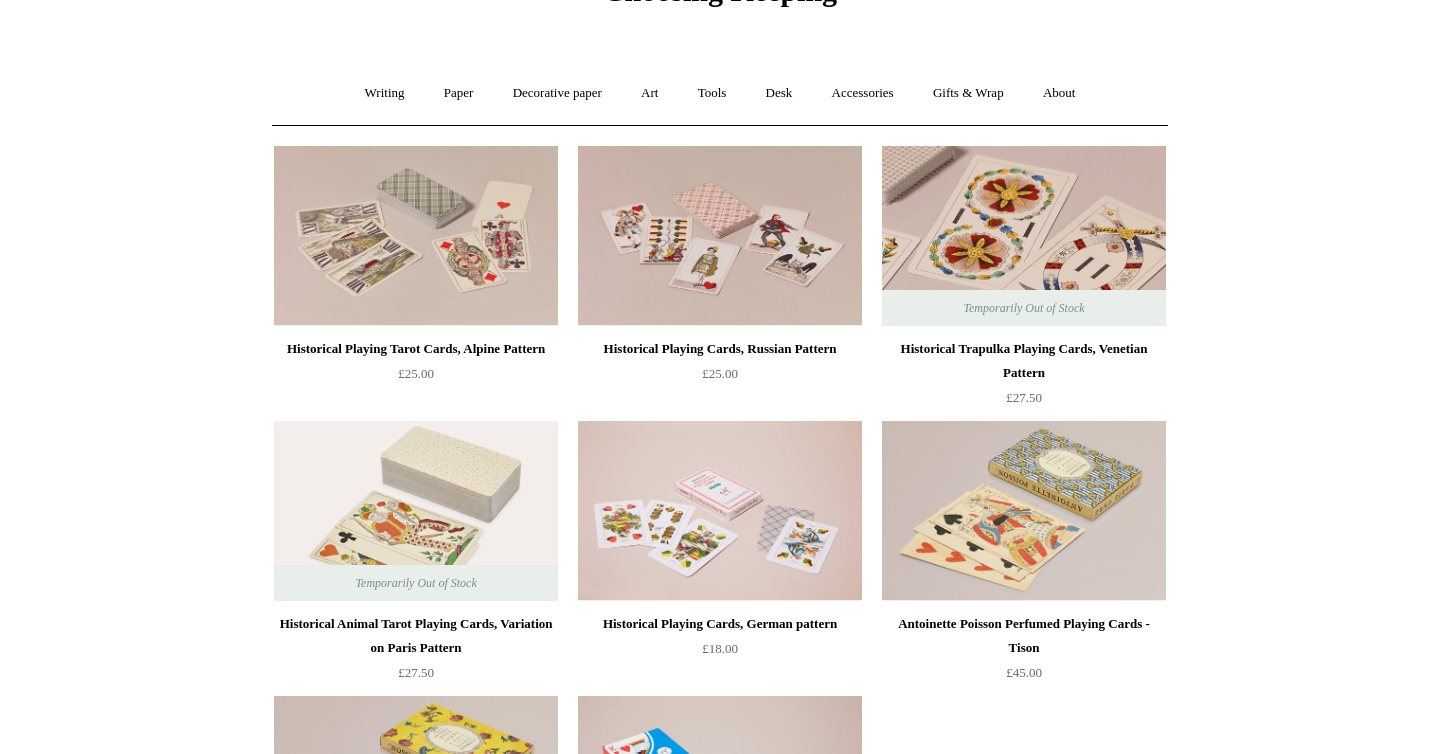 click at bounding box center (1024, 236) 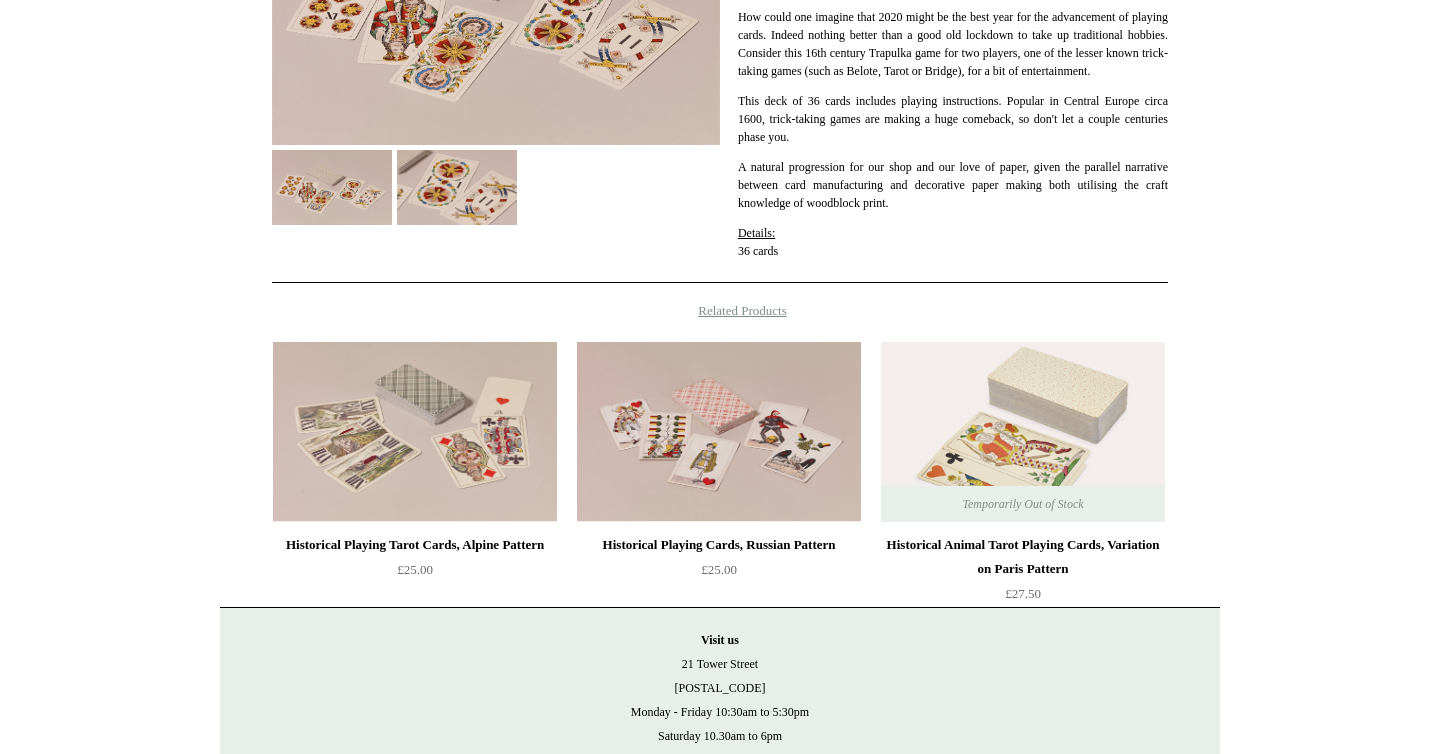 scroll, scrollTop: 565, scrollLeft: 0, axis: vertical 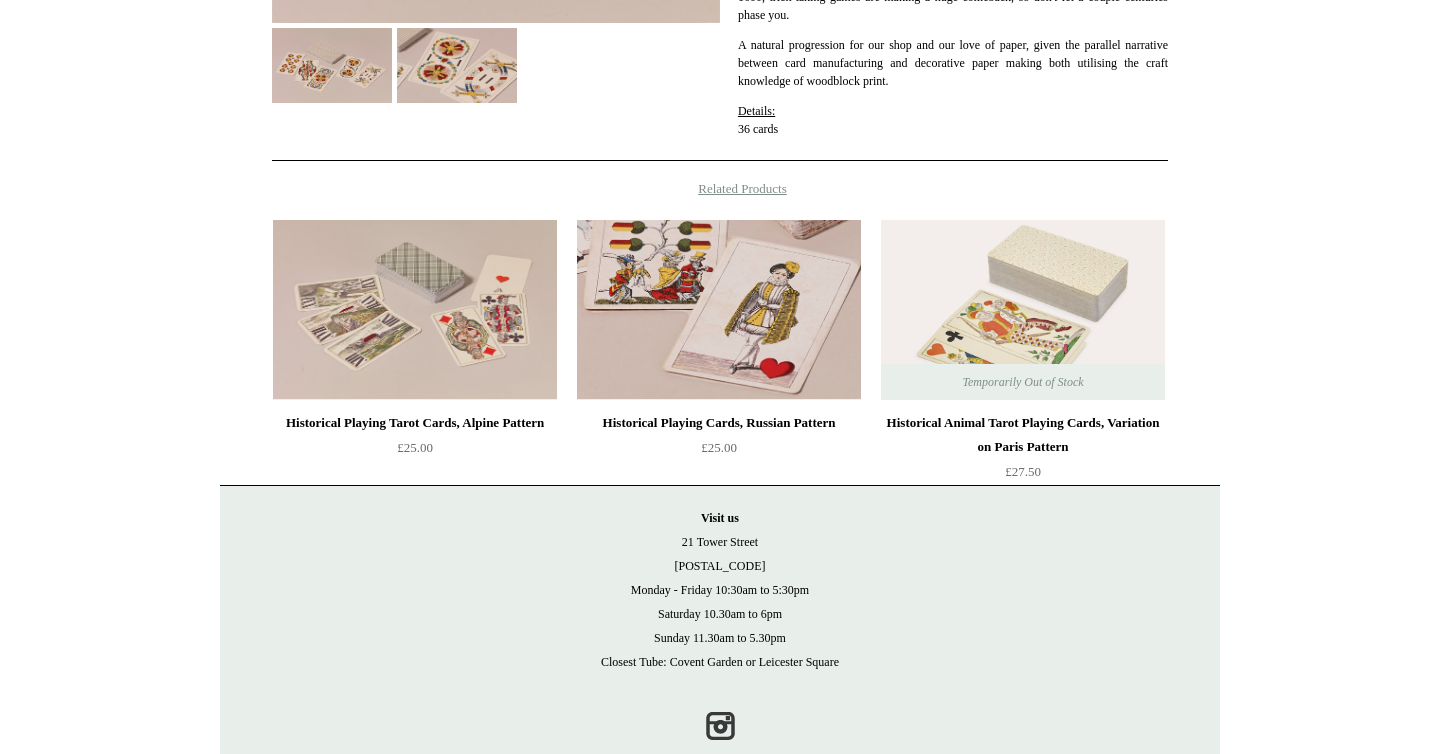 click at bounding box center [719, 310] 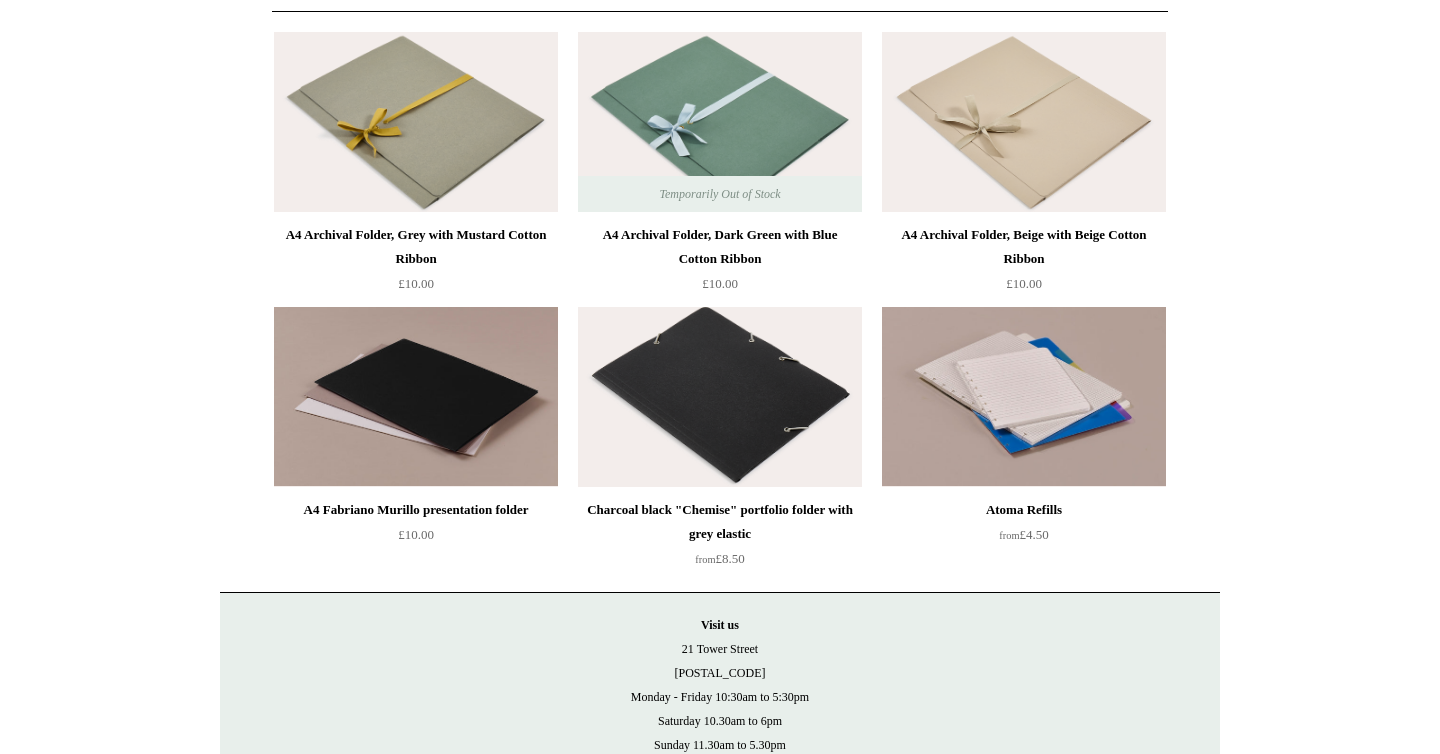 scroll, scrollTop: 0, scrollLeft: 0, axis: both 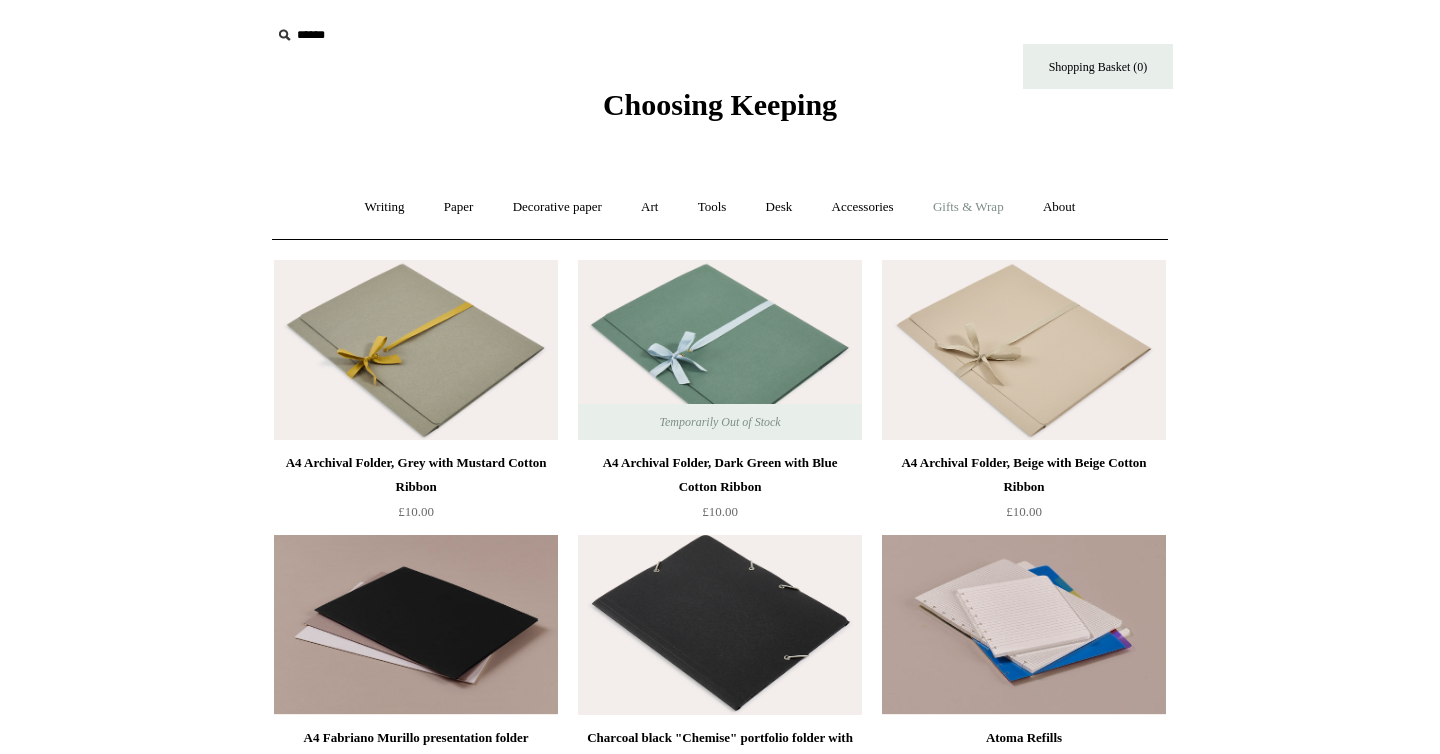 click on "Gifts & Wrap +" at bounding box center (968, 207) 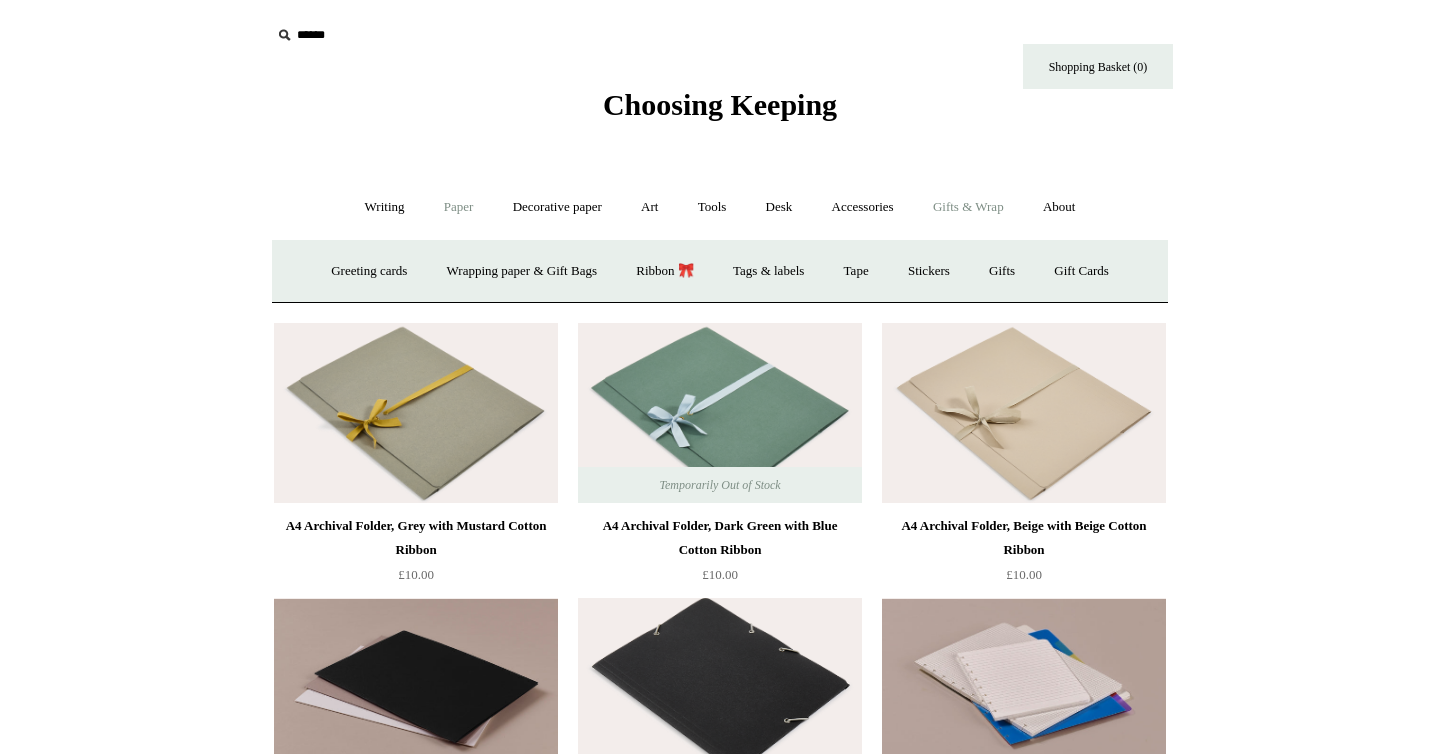 click on "Paper +" at bounding box center [459, 207] 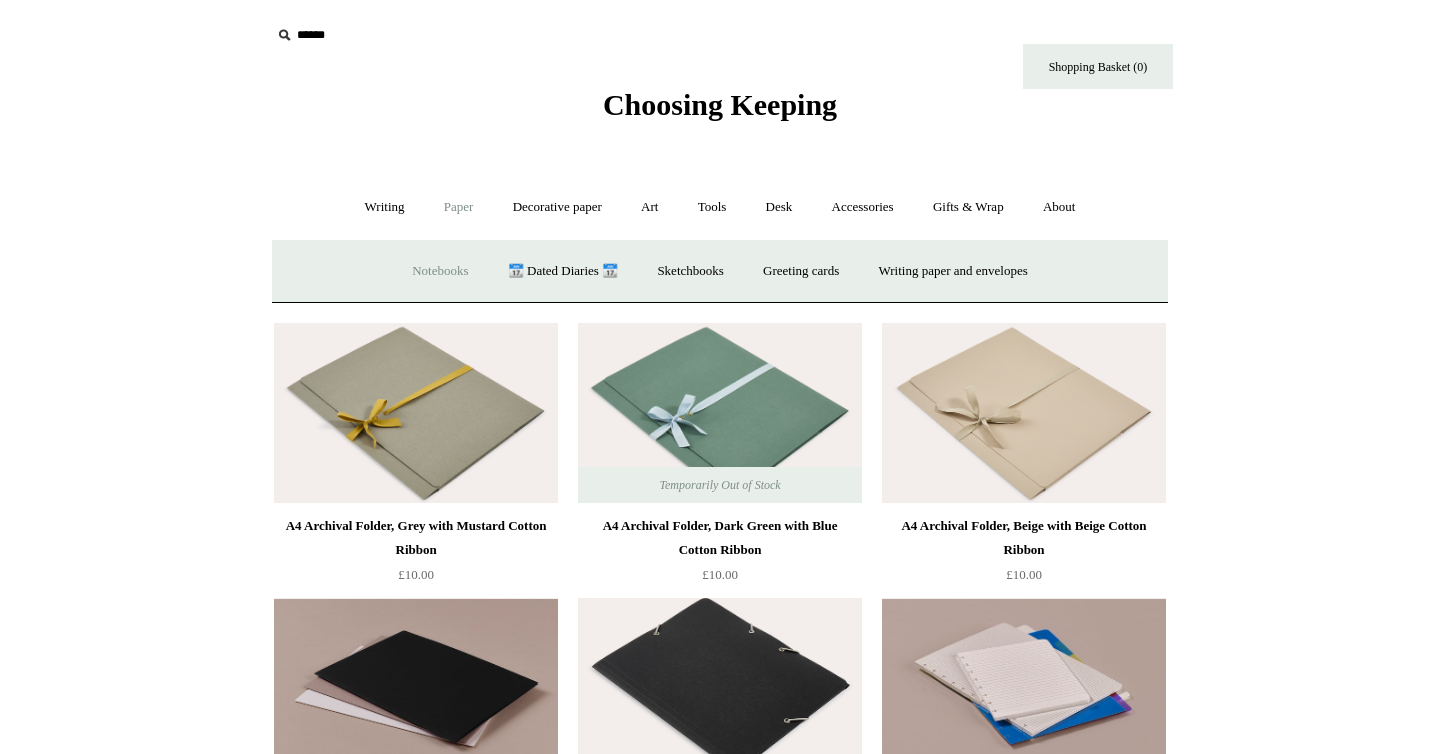 click on "Notebooks +" at bounding box center (440, 271) 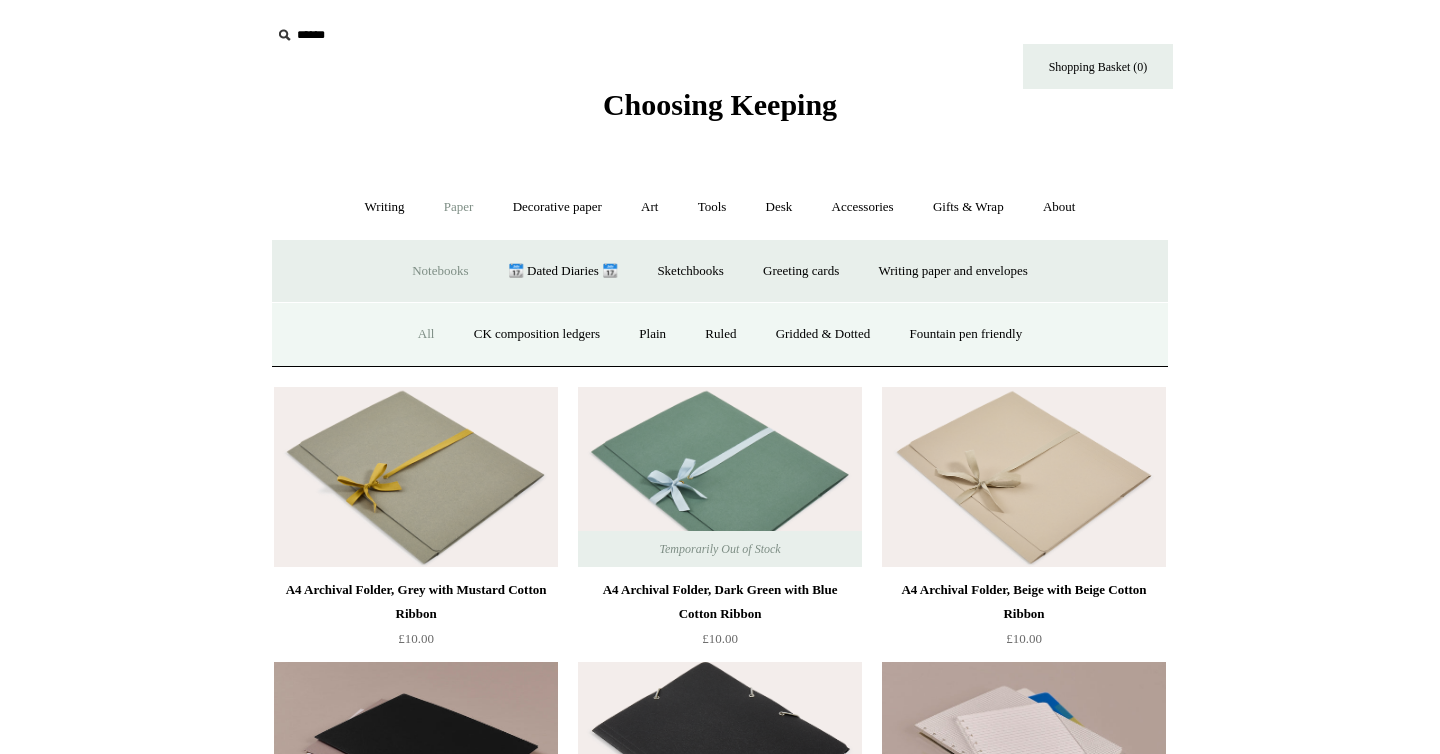 click on "All" at bounding box center (426, 334) 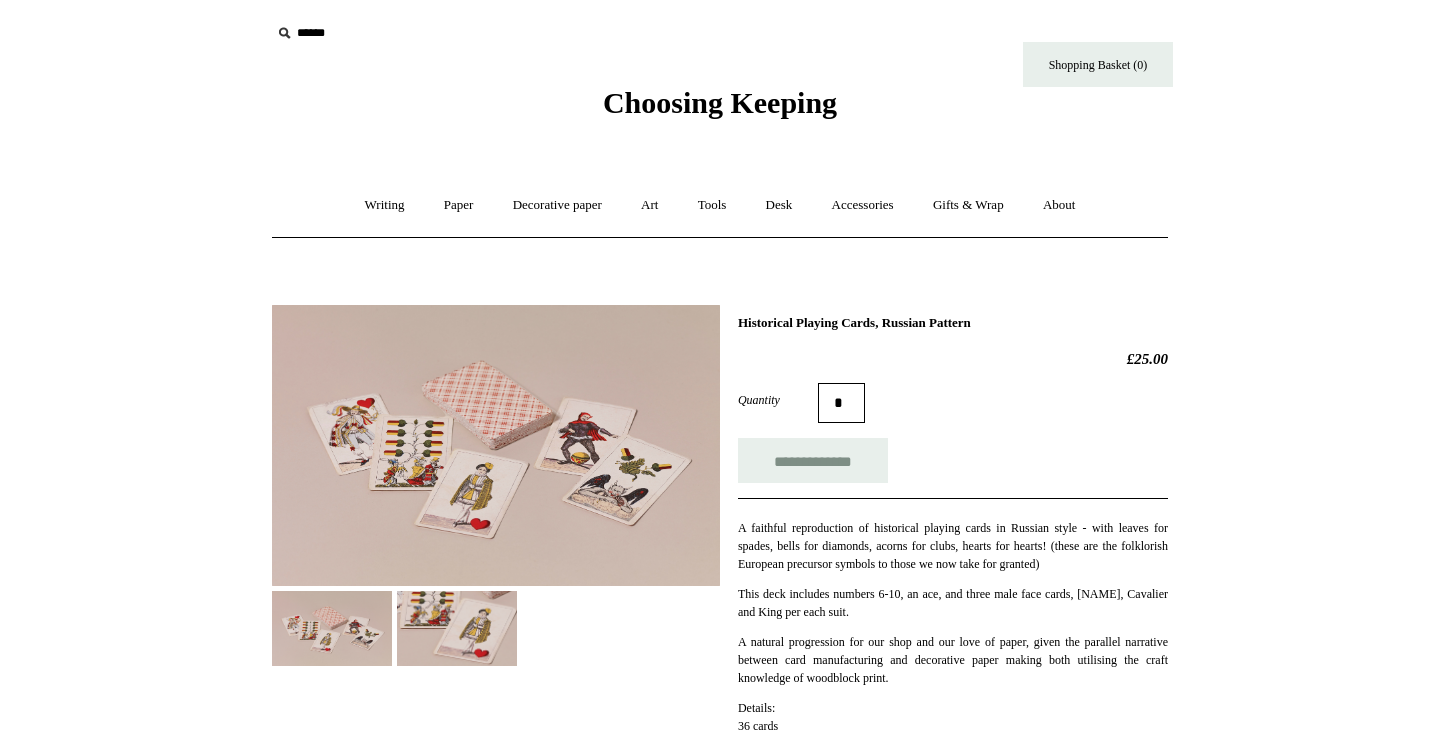 scroll, scrollTop: 0, scrollLeft: 0, axis: both 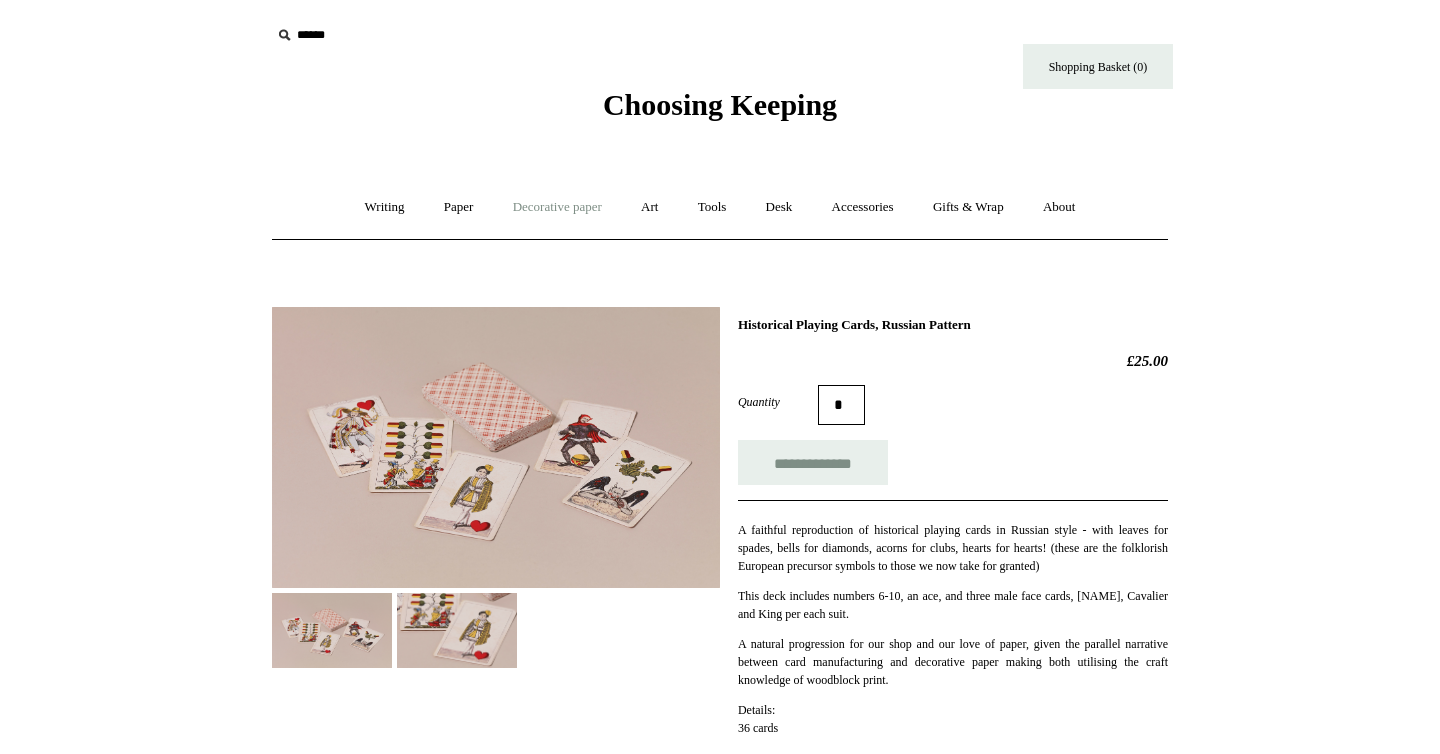 click on "Decorative paper +" at bounding box center (557, 207) 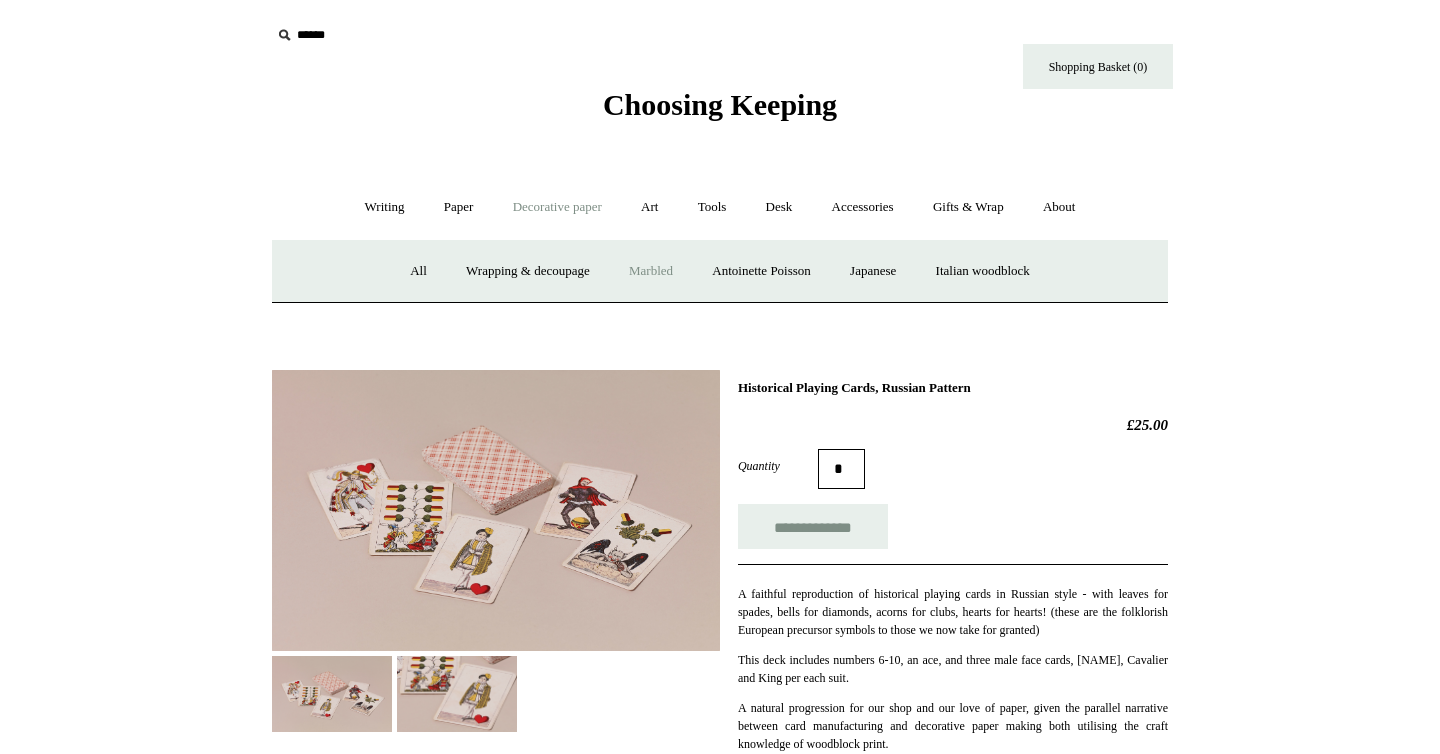 click on "Marbled" at bounding box center (651, 271) 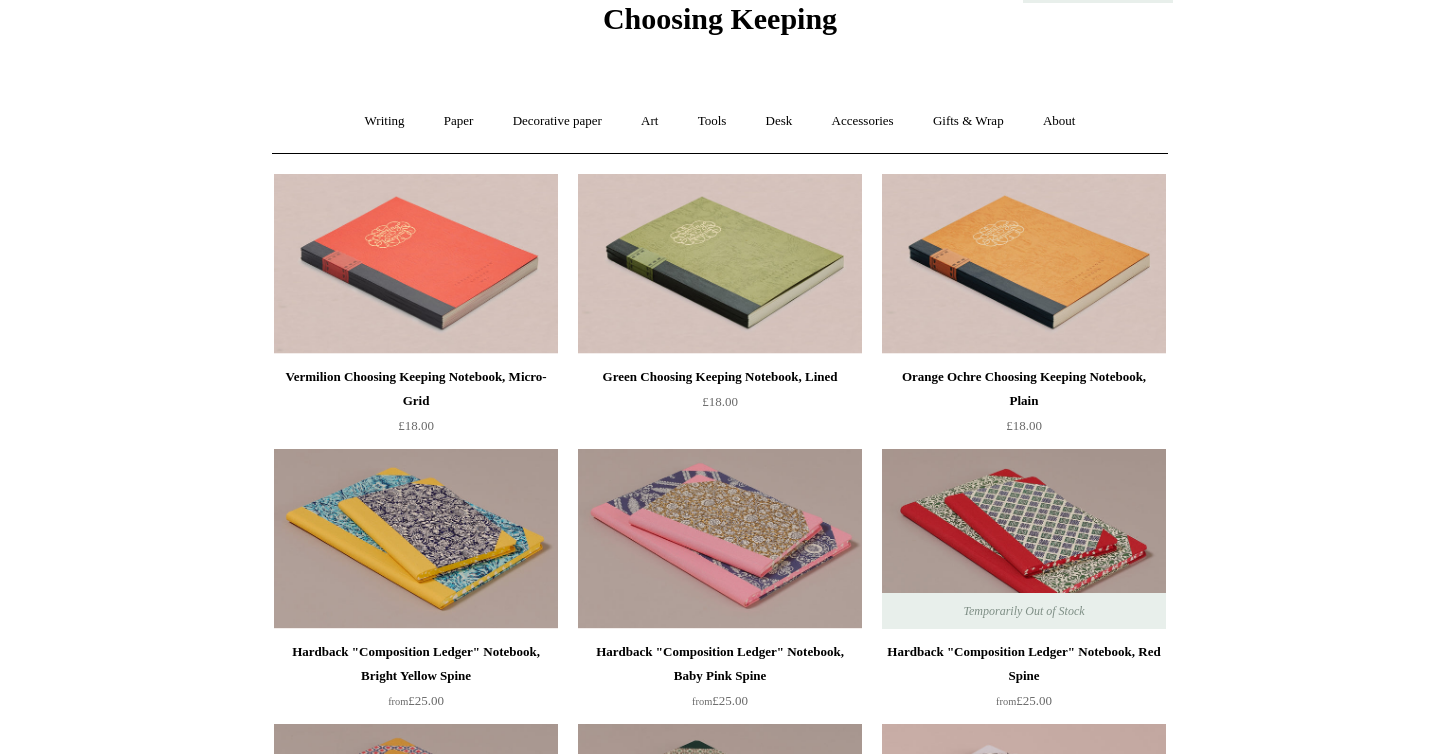 scroll, scrollTop: 0, scrollLeft: 0, axis: both 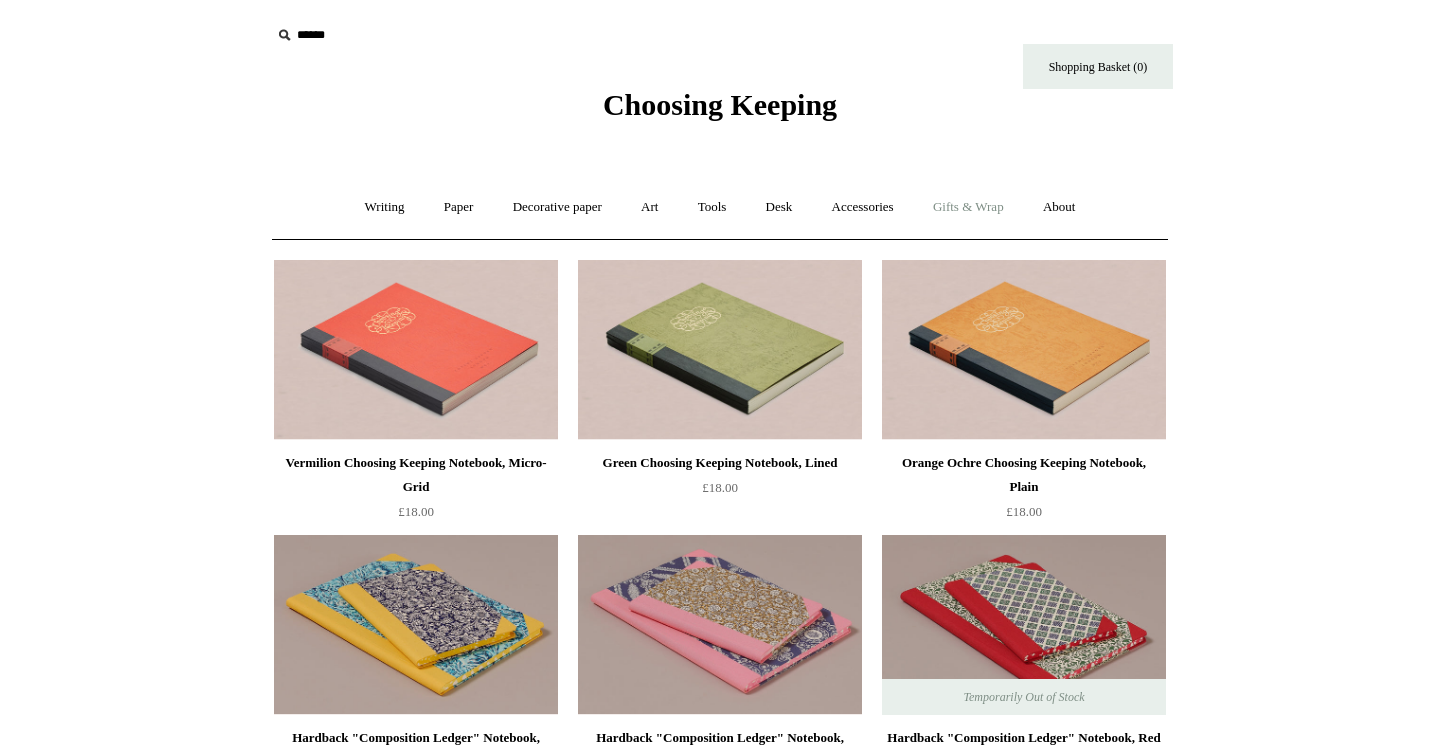 click on "Gifts & Wrap +" at bounding box center [968, 207] 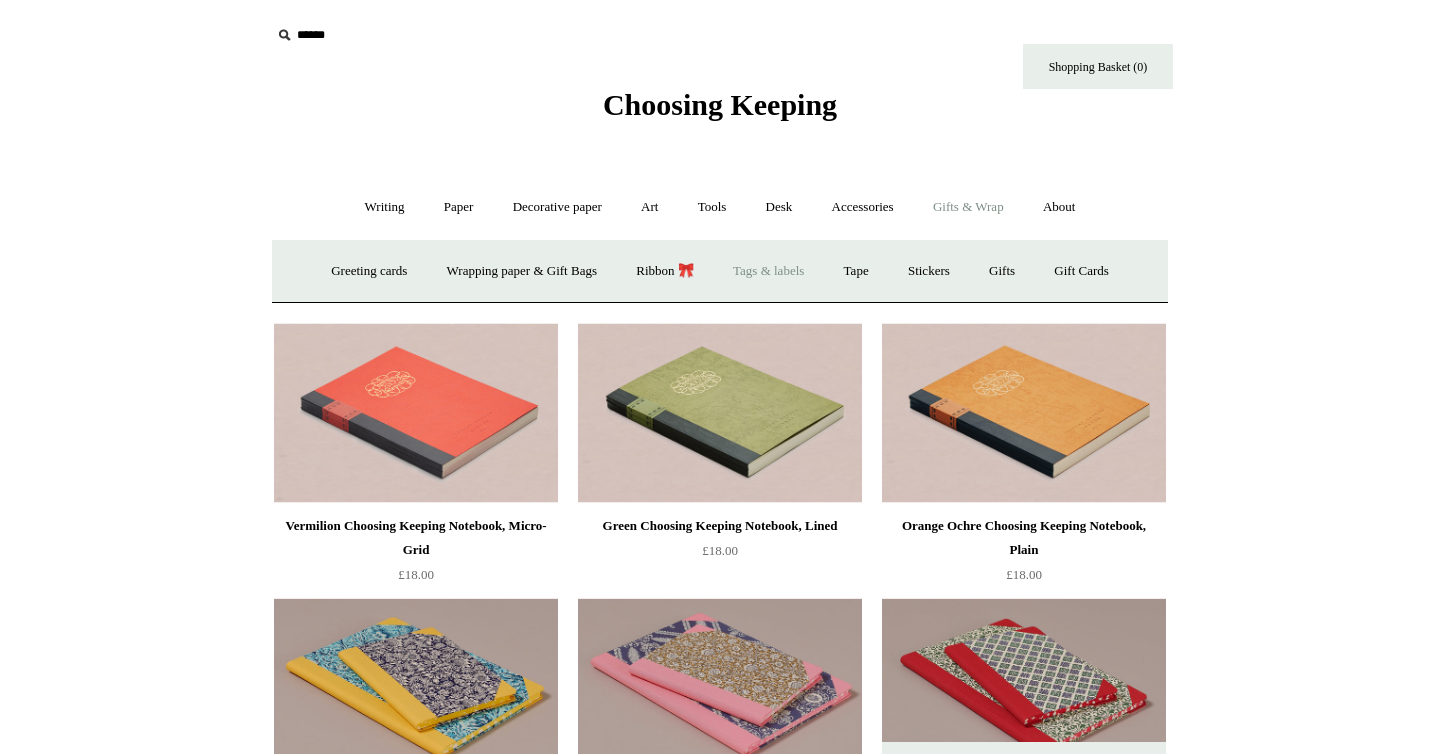 click on "Tags & labels" at bounding box center (768, 271) 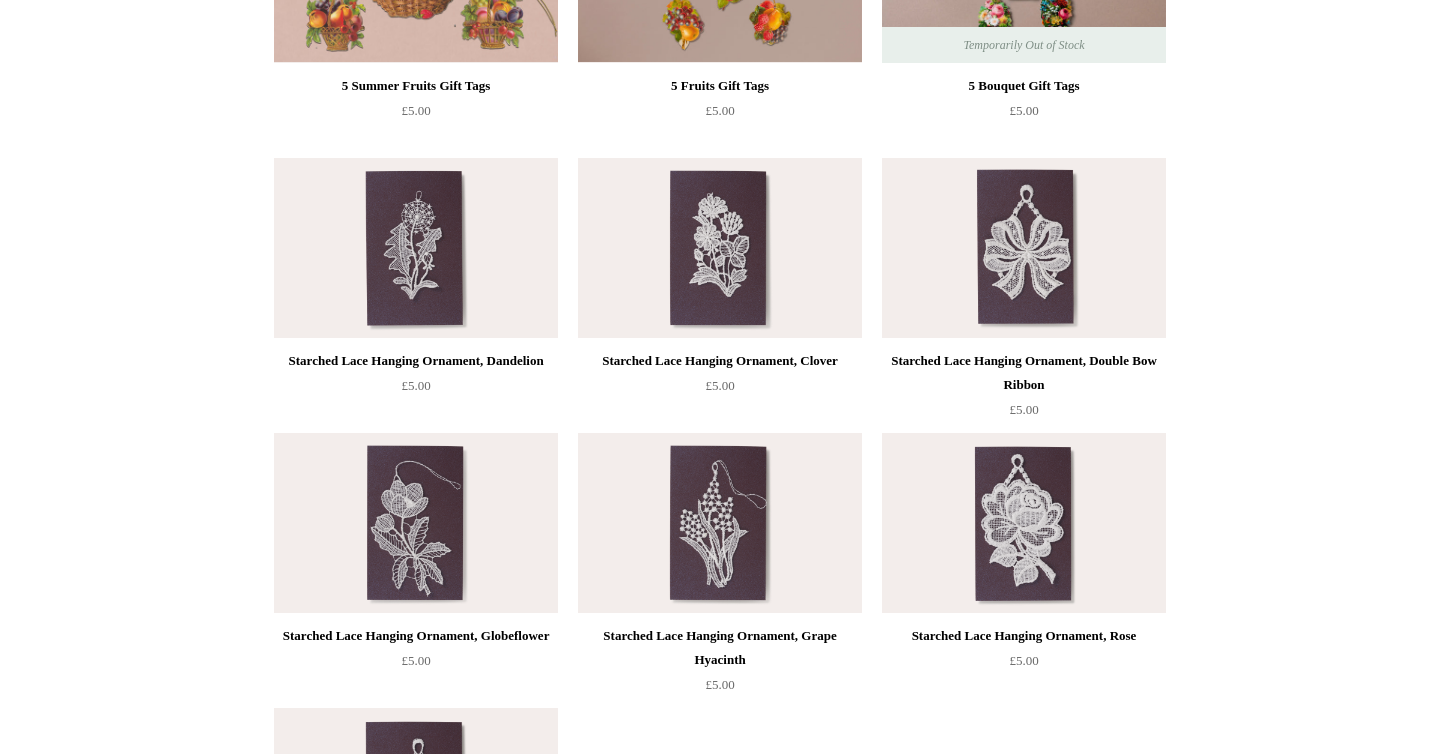 scroll, scrollTop: 1479, scrollLeft: 0, axis: vertical 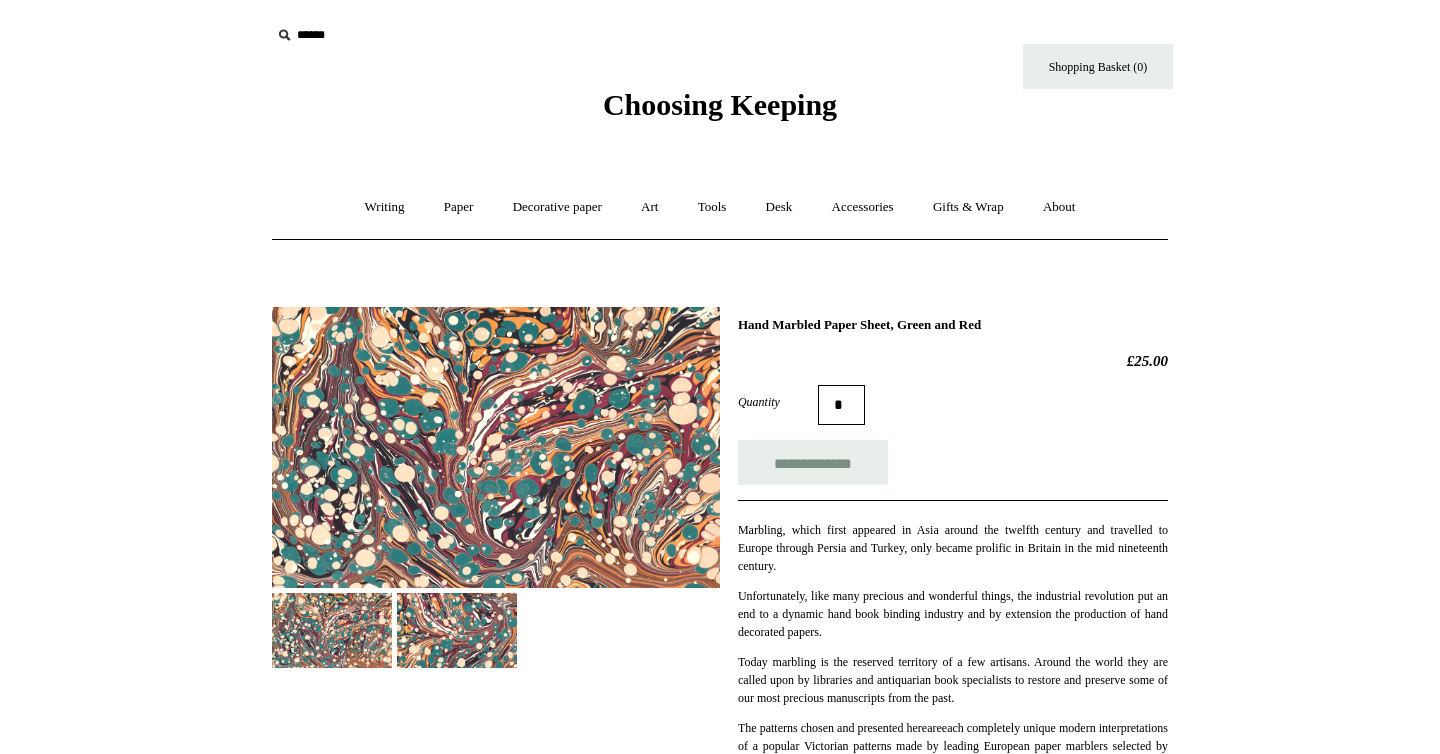 click at bounding box center (457, 630) 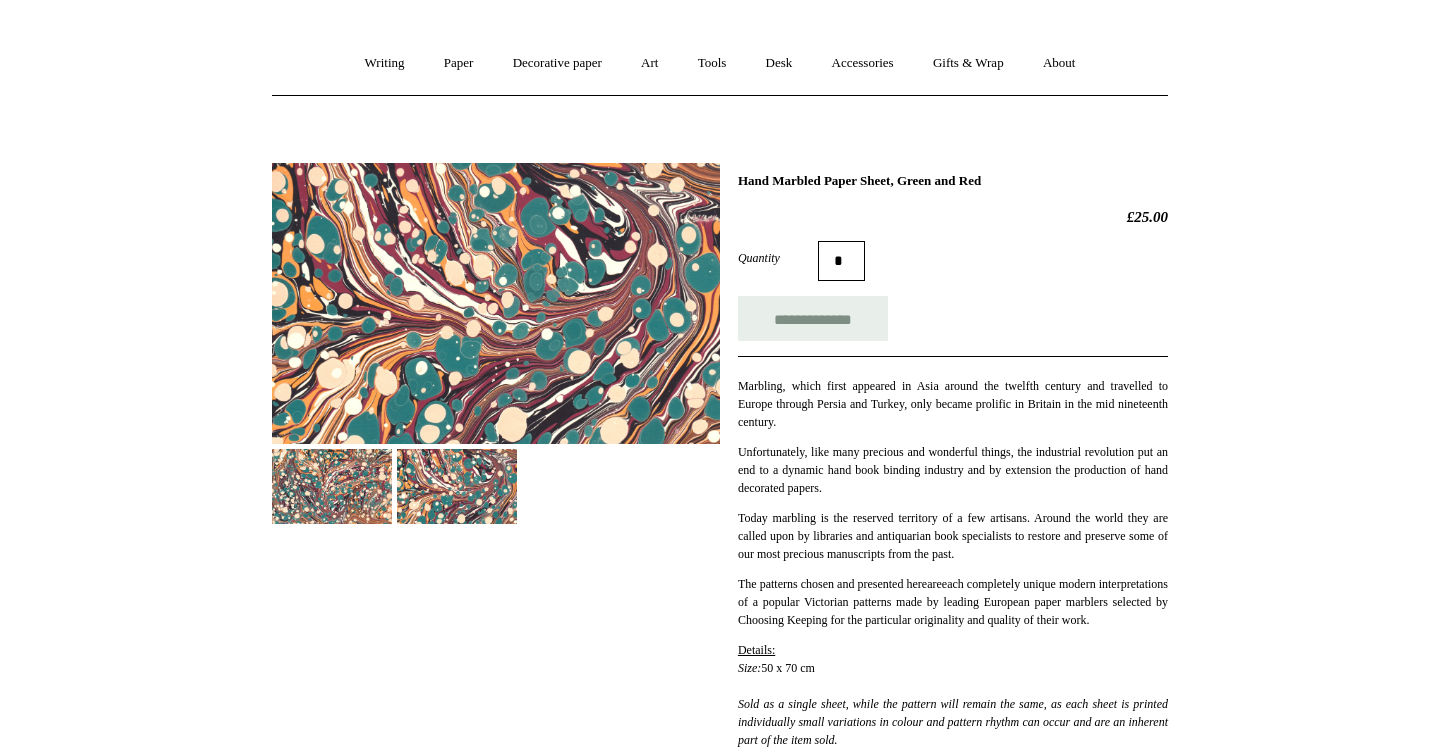 scroll, scrollTop: 159, scrollLeft: 0, axis: vertical 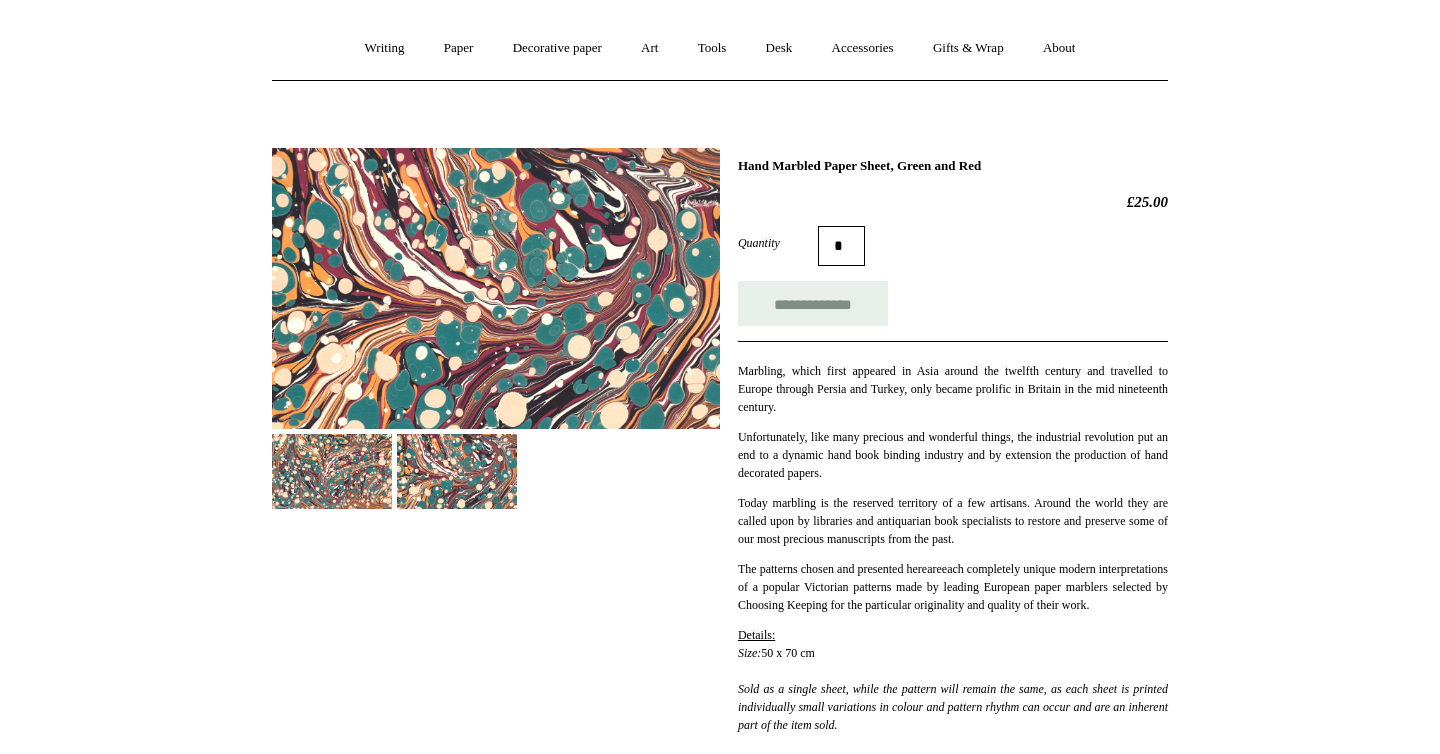 click at bounding box center [457, 471] 